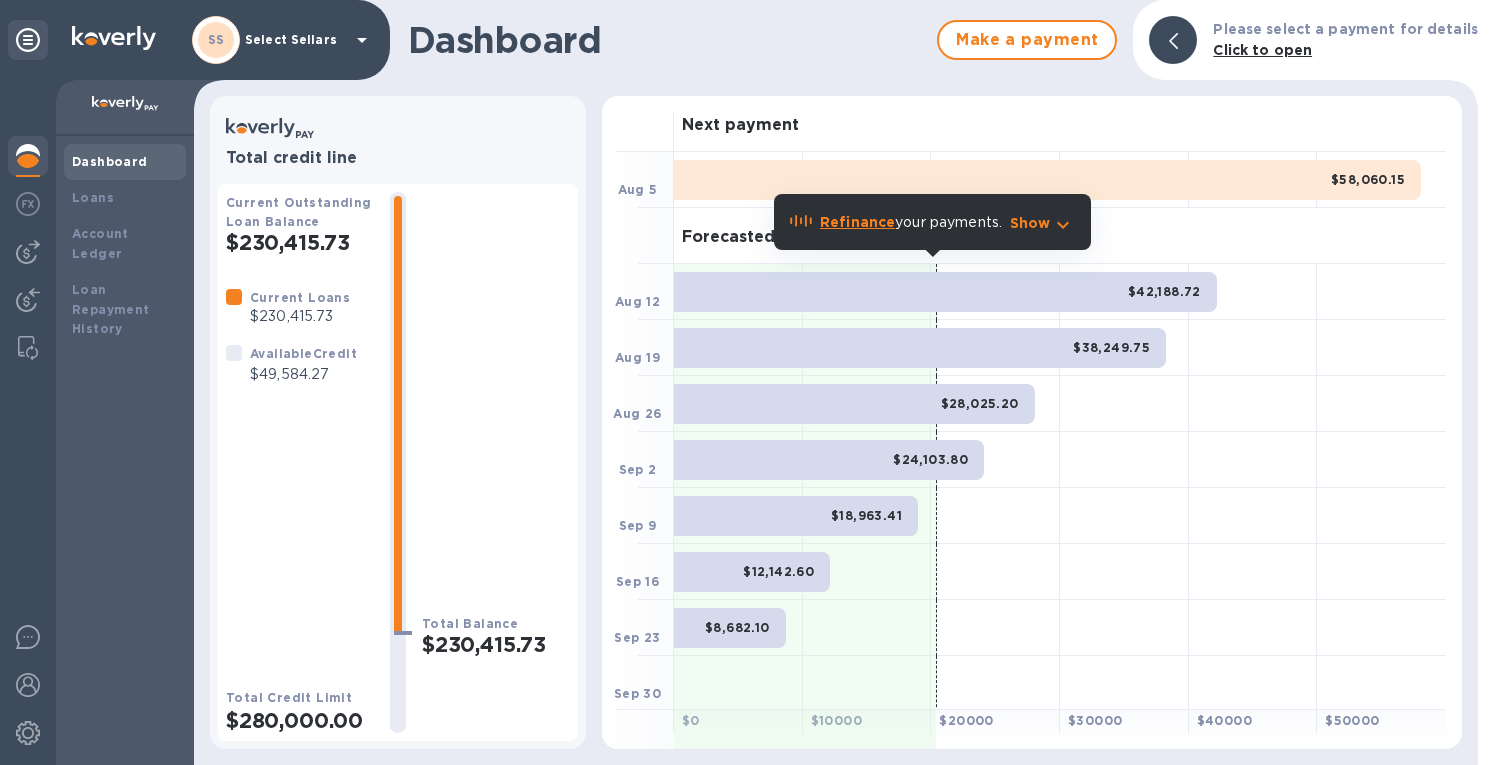 scroll, scrollTop: 0, scrollLeft: 0, axis: both 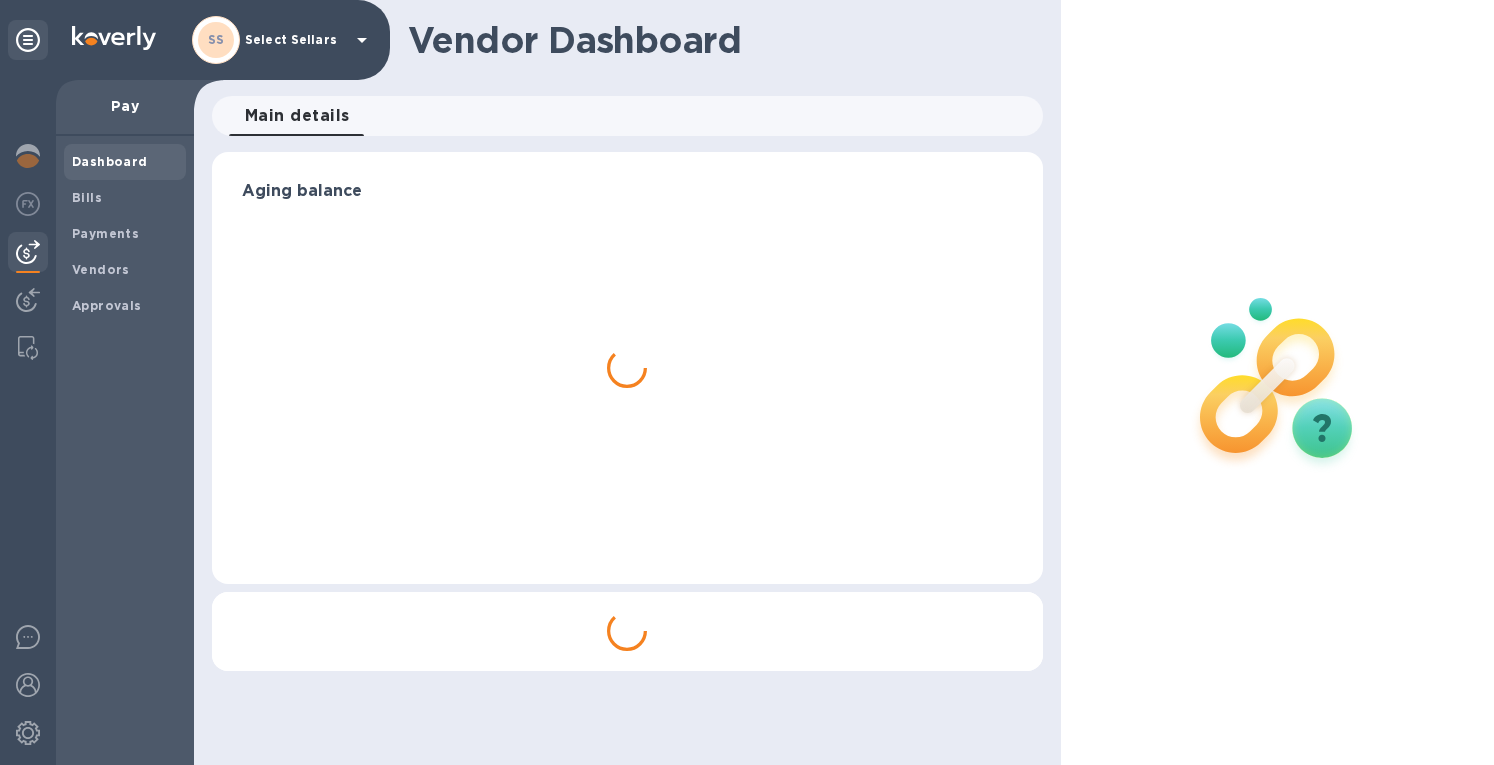 click on "Bills" at bounding box center [125, 198] 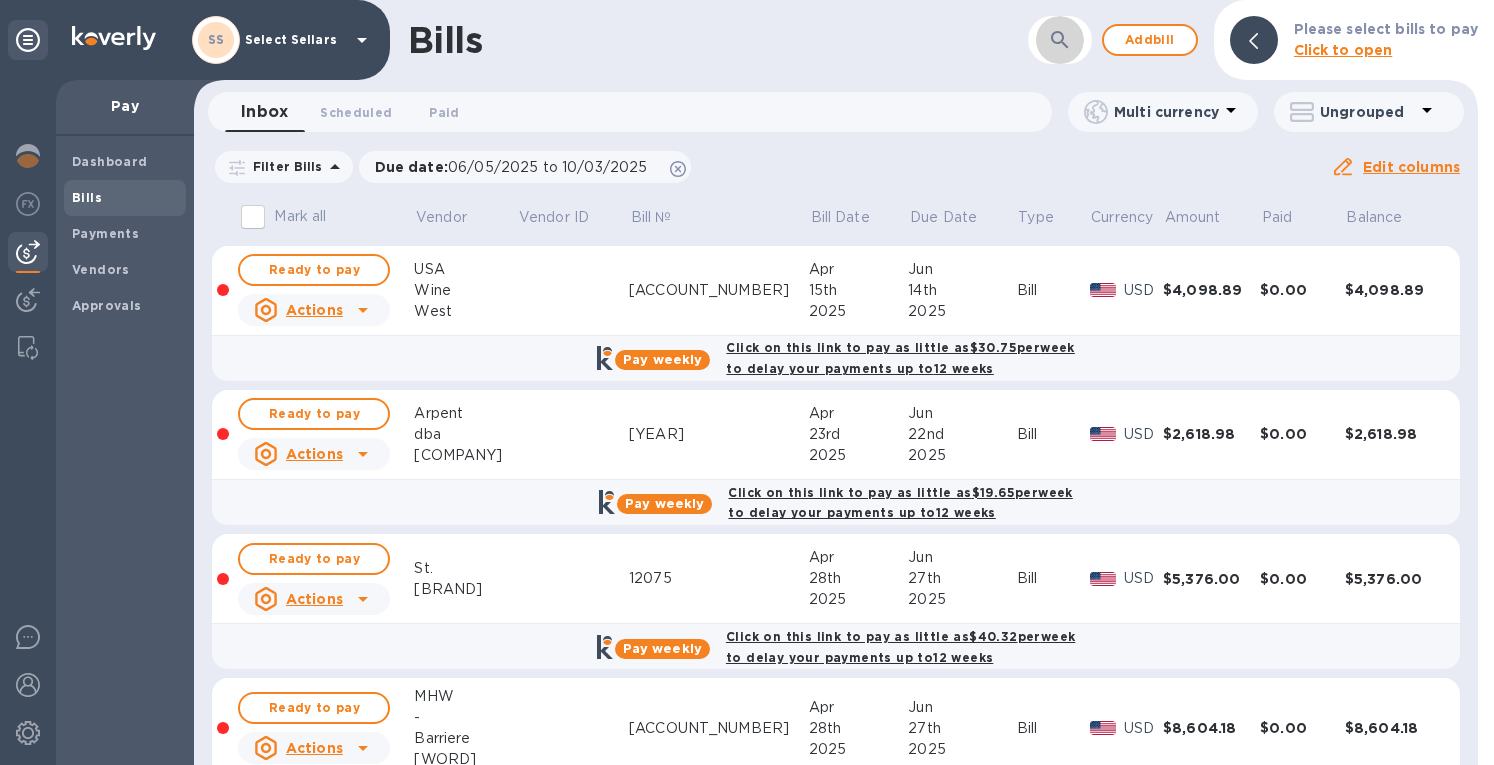 click 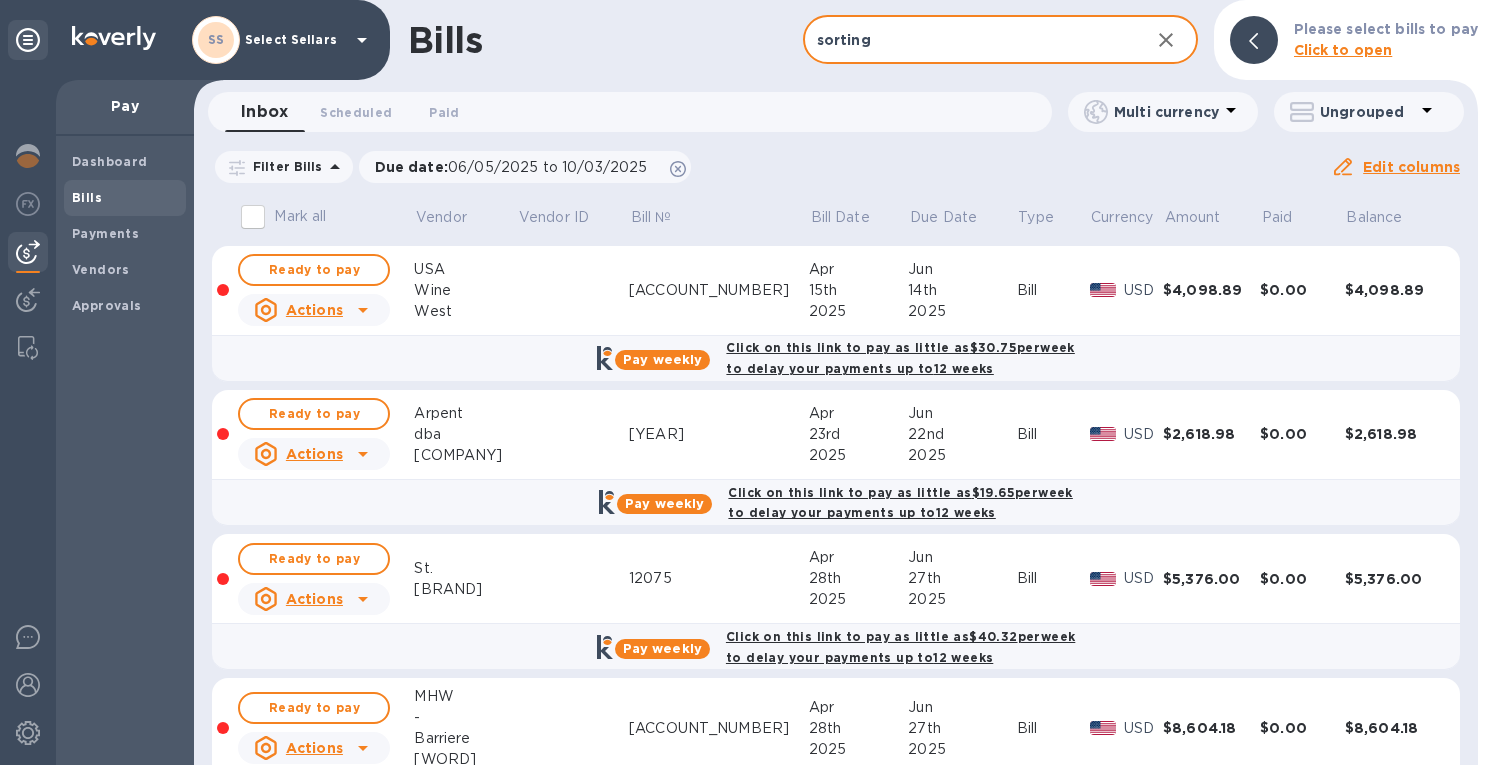 type on "sorting" 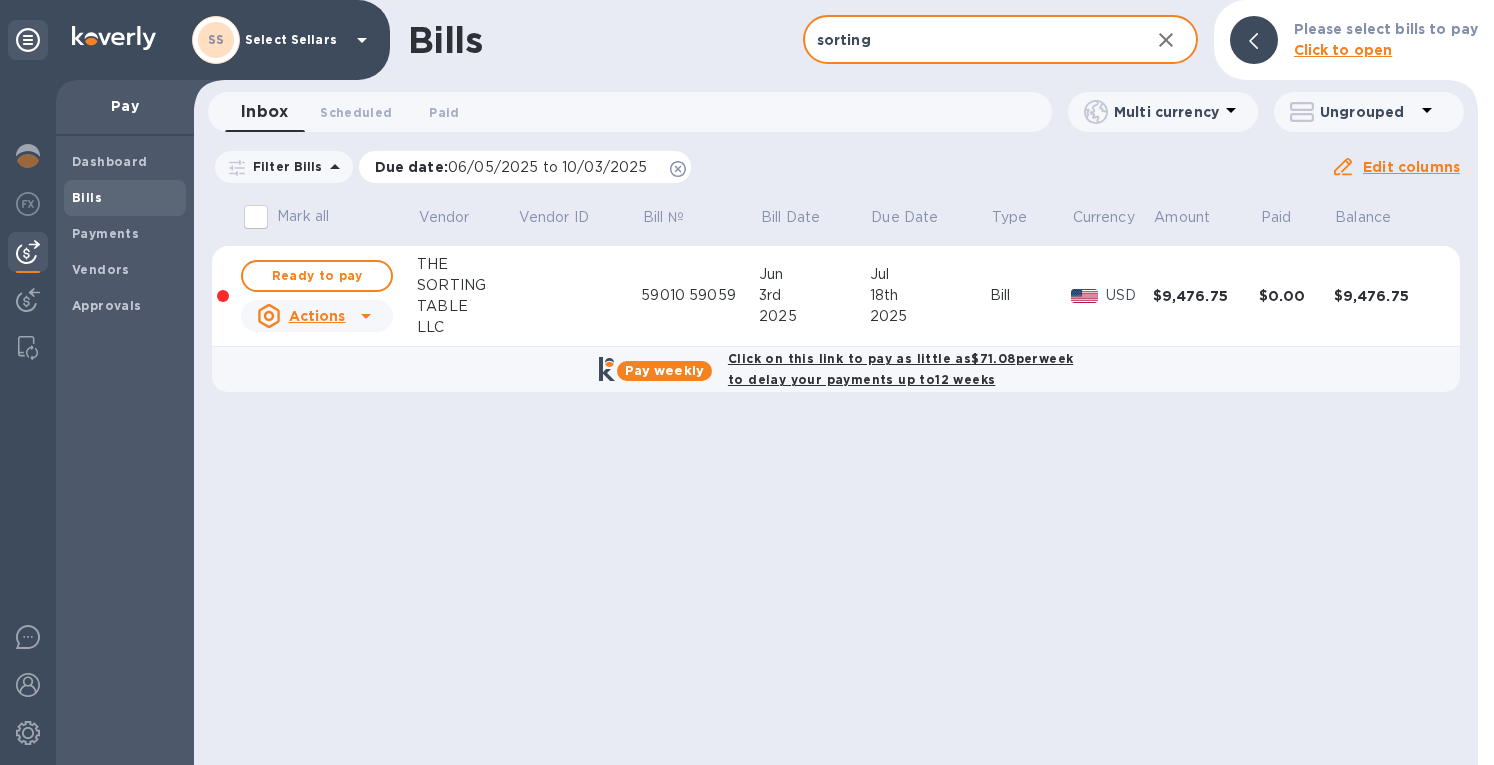 click 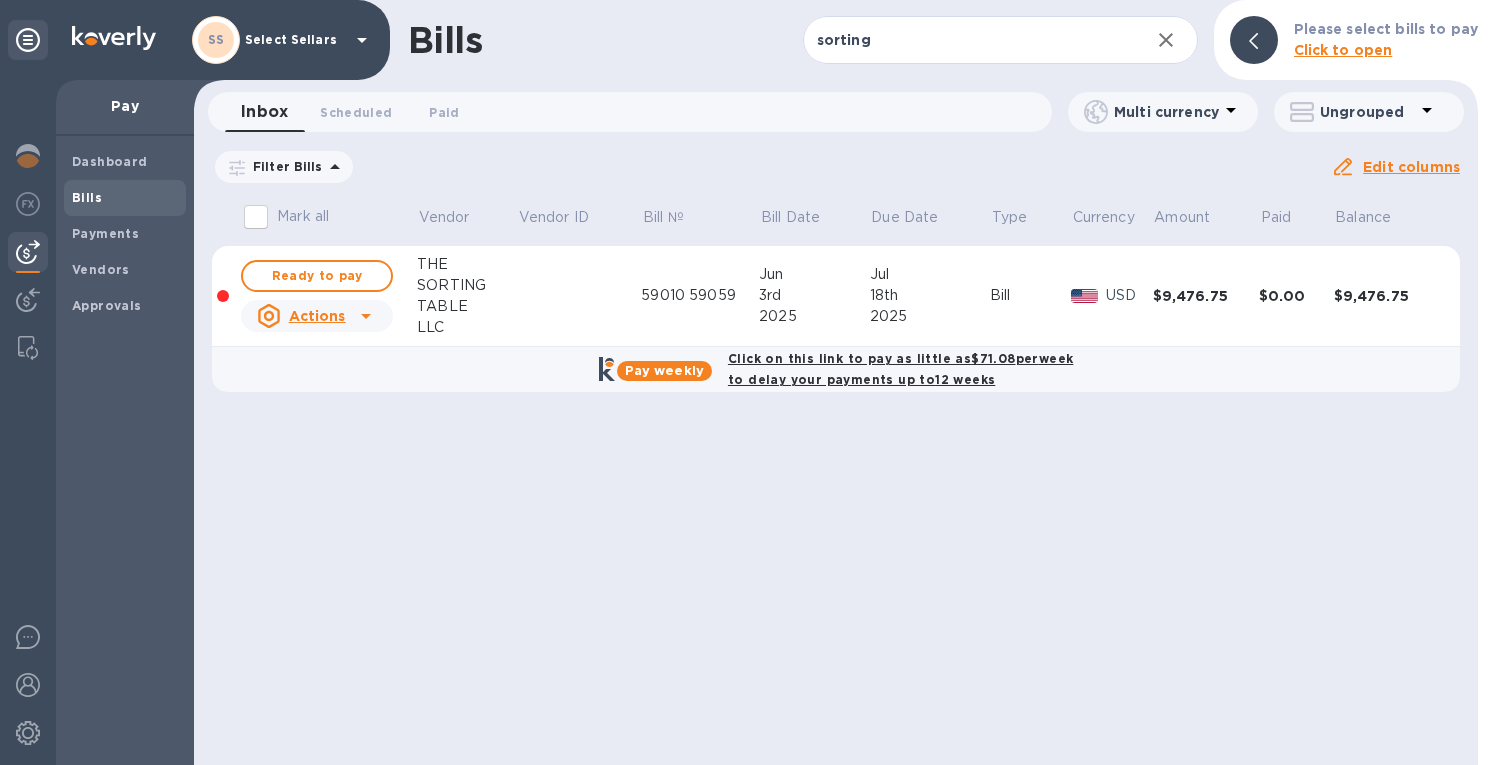 click on "Paid 0" at bounding box center [444, 112] 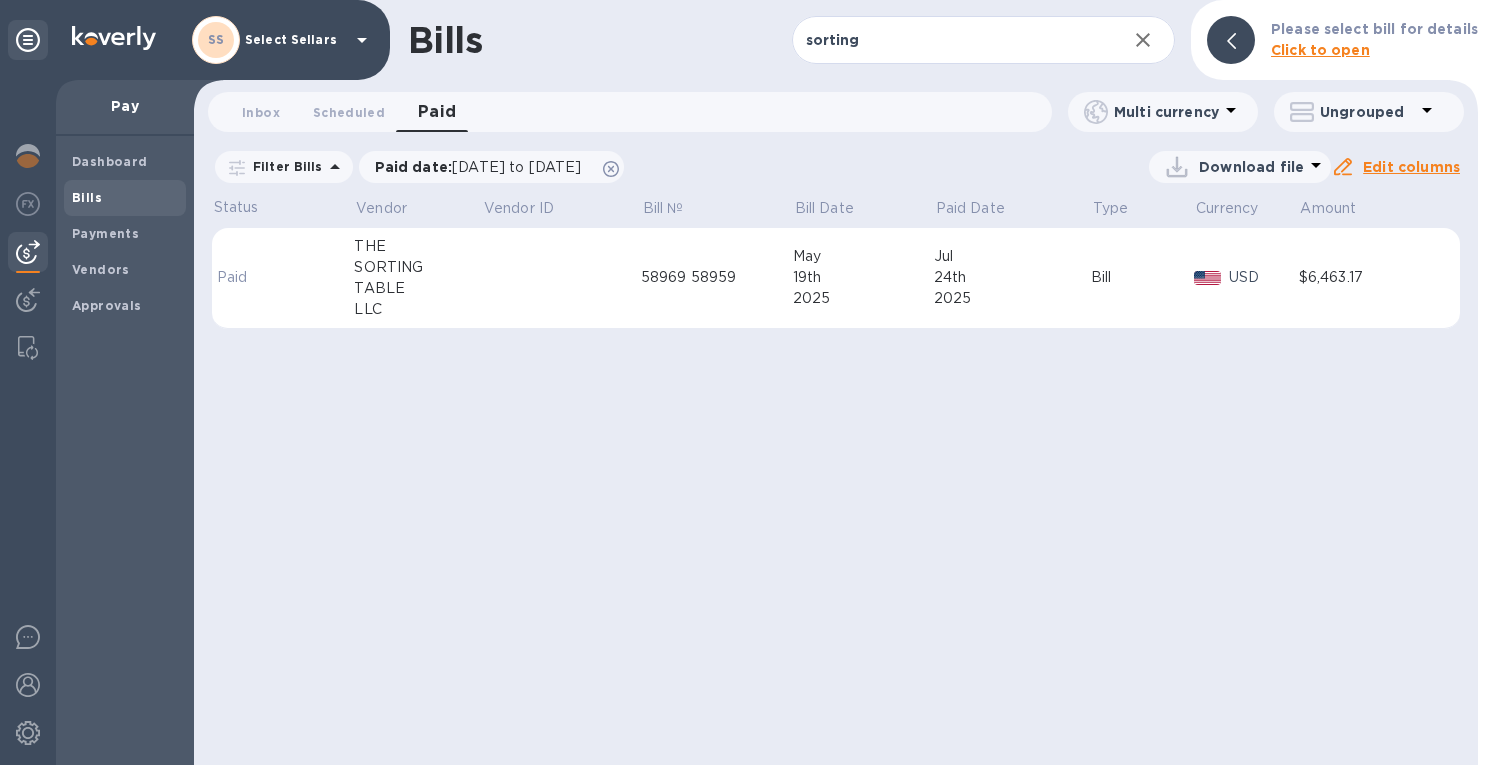 click on "19th" at bounding box center (863, 277) 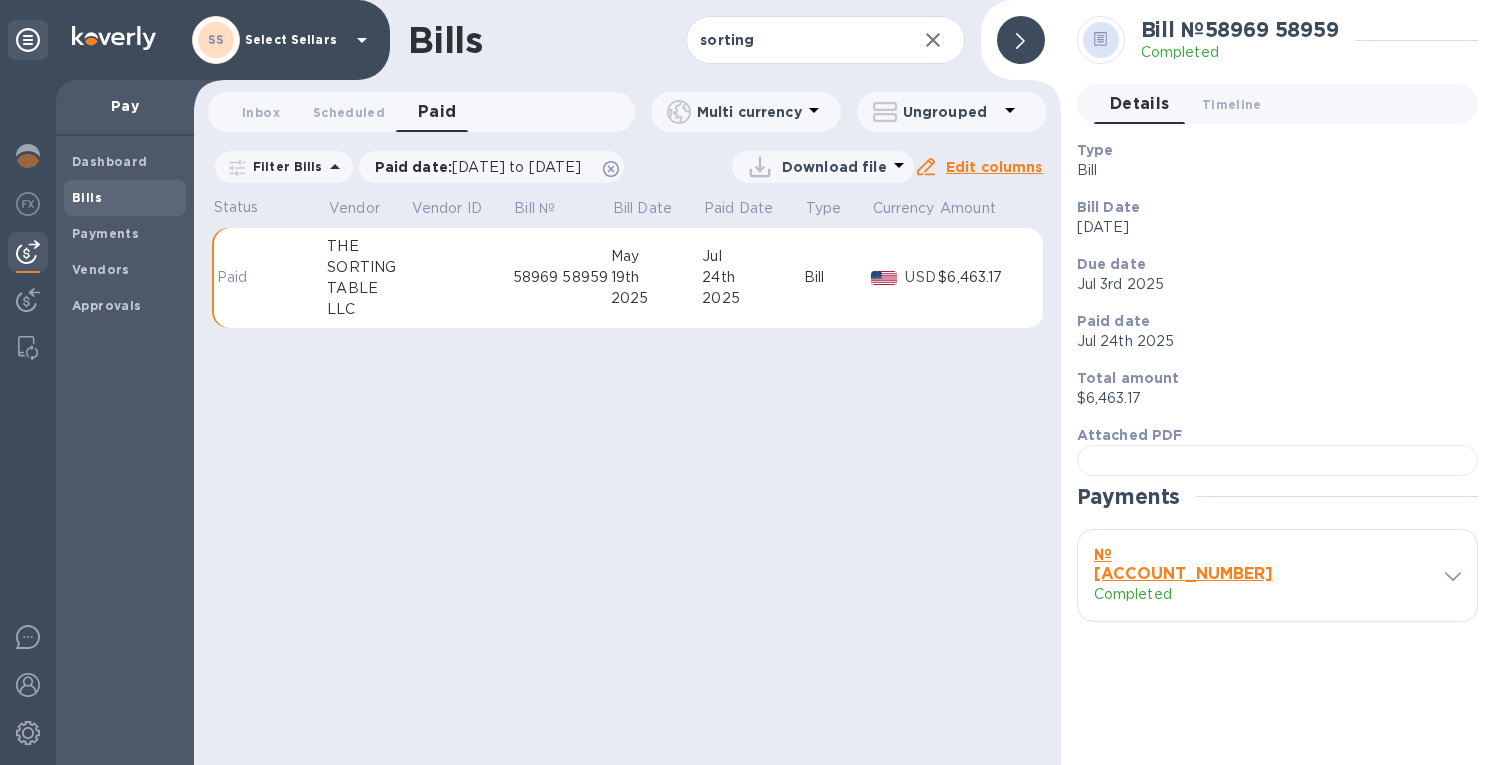 click on "Timeline 0" at bounding box center [1232, 104] 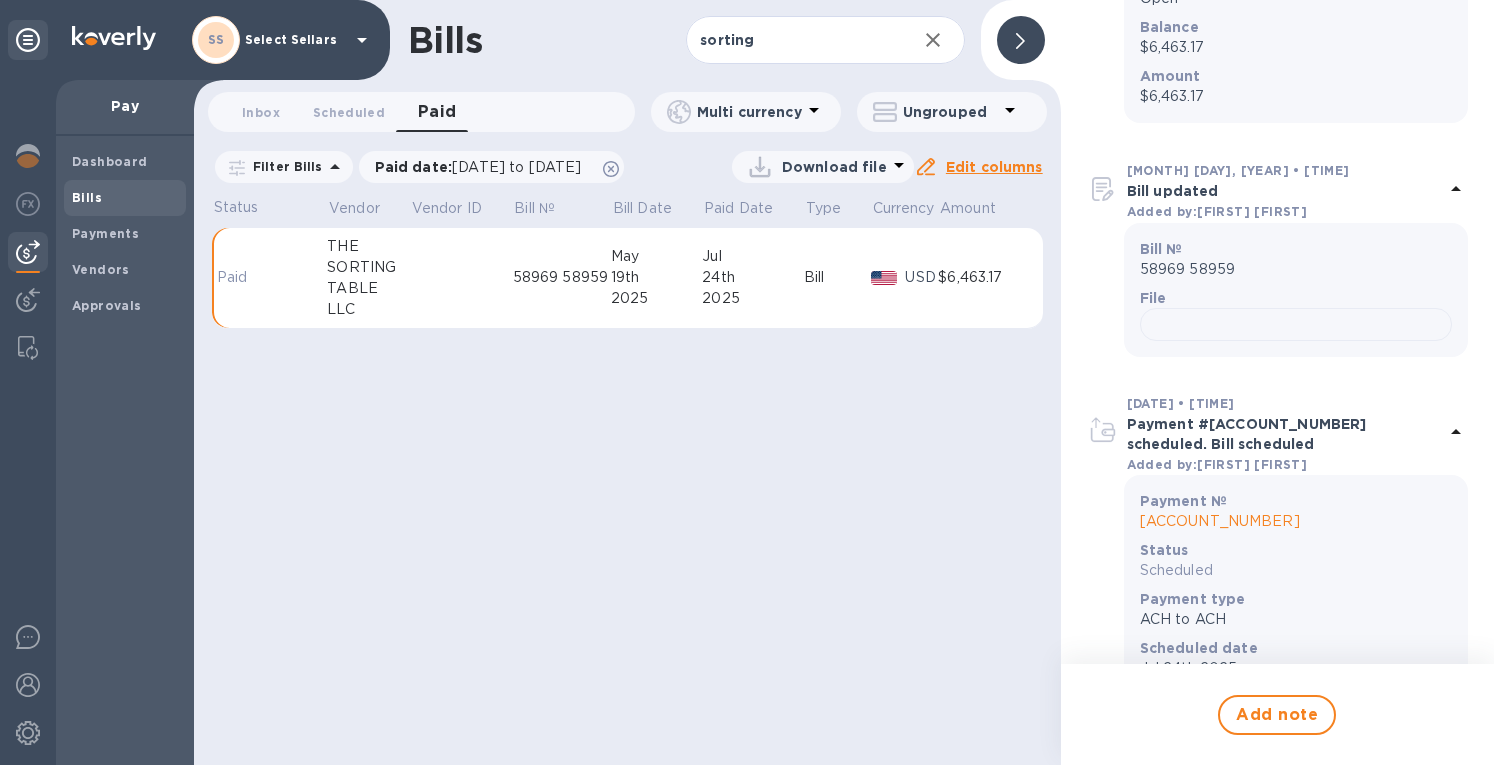 scroll, scrollTop: 400, scrollLeft: 0, axis: vertical 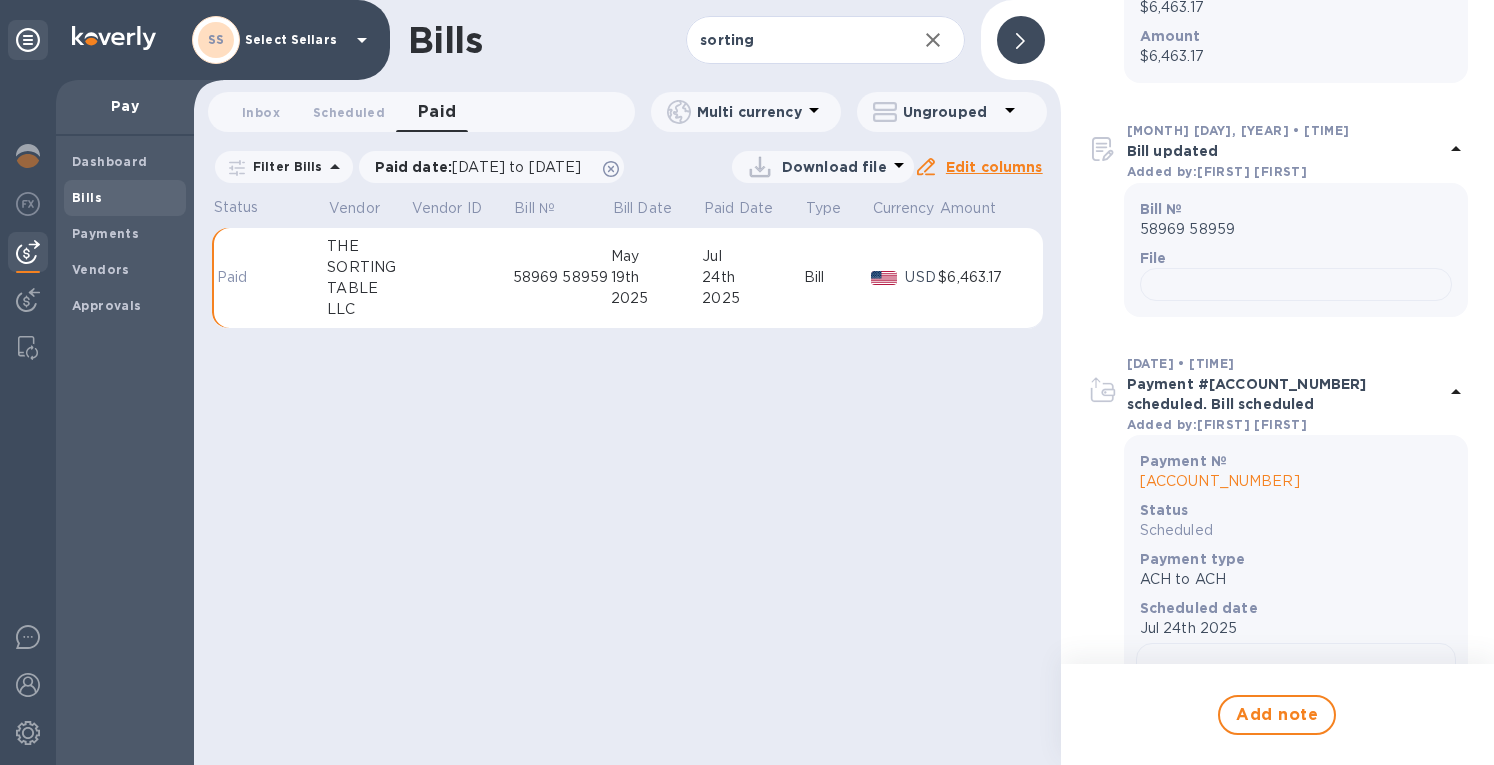 click at bounding box center [461, 278] 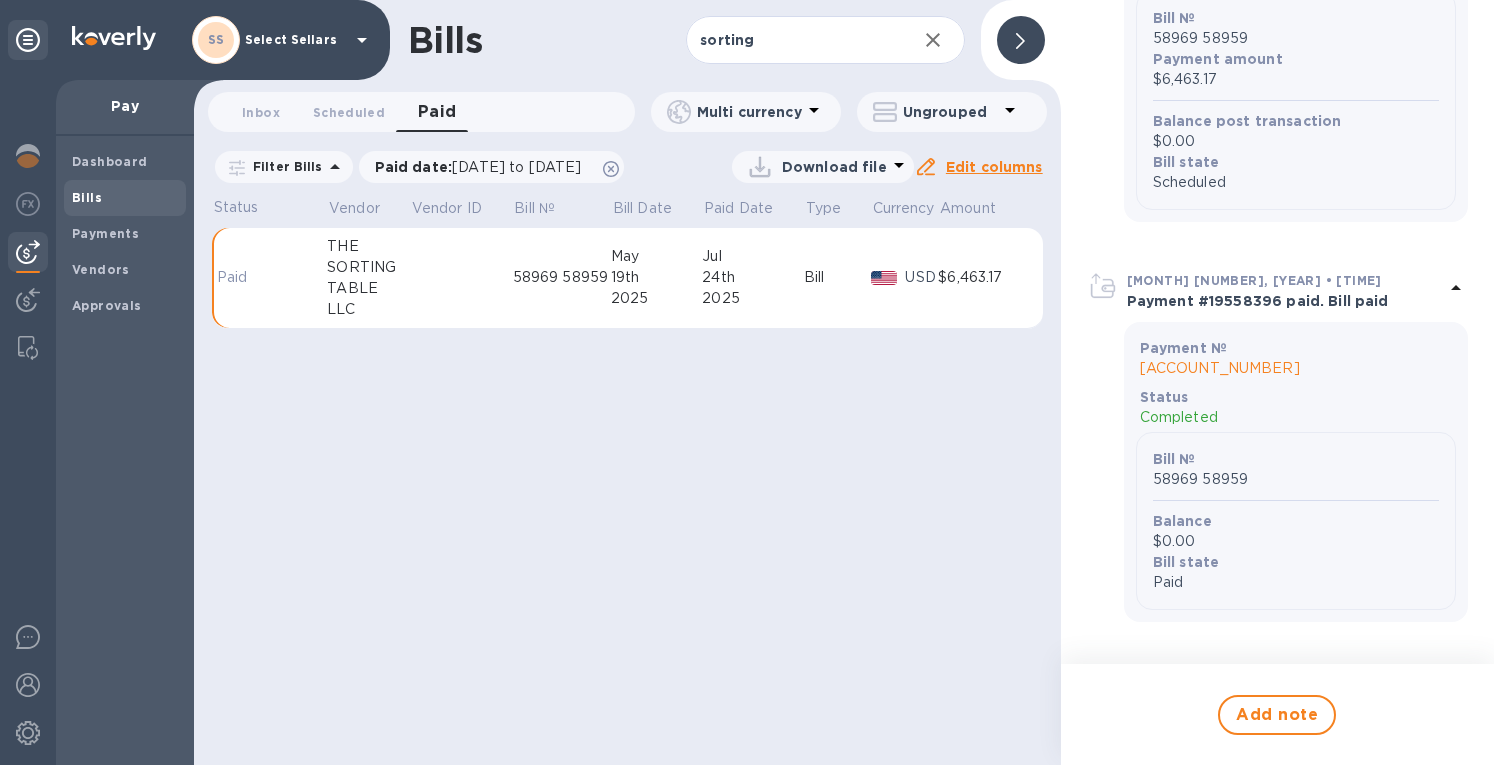 scroll, scrollTop: 1414, scrollLeft: 0, axis: vertical 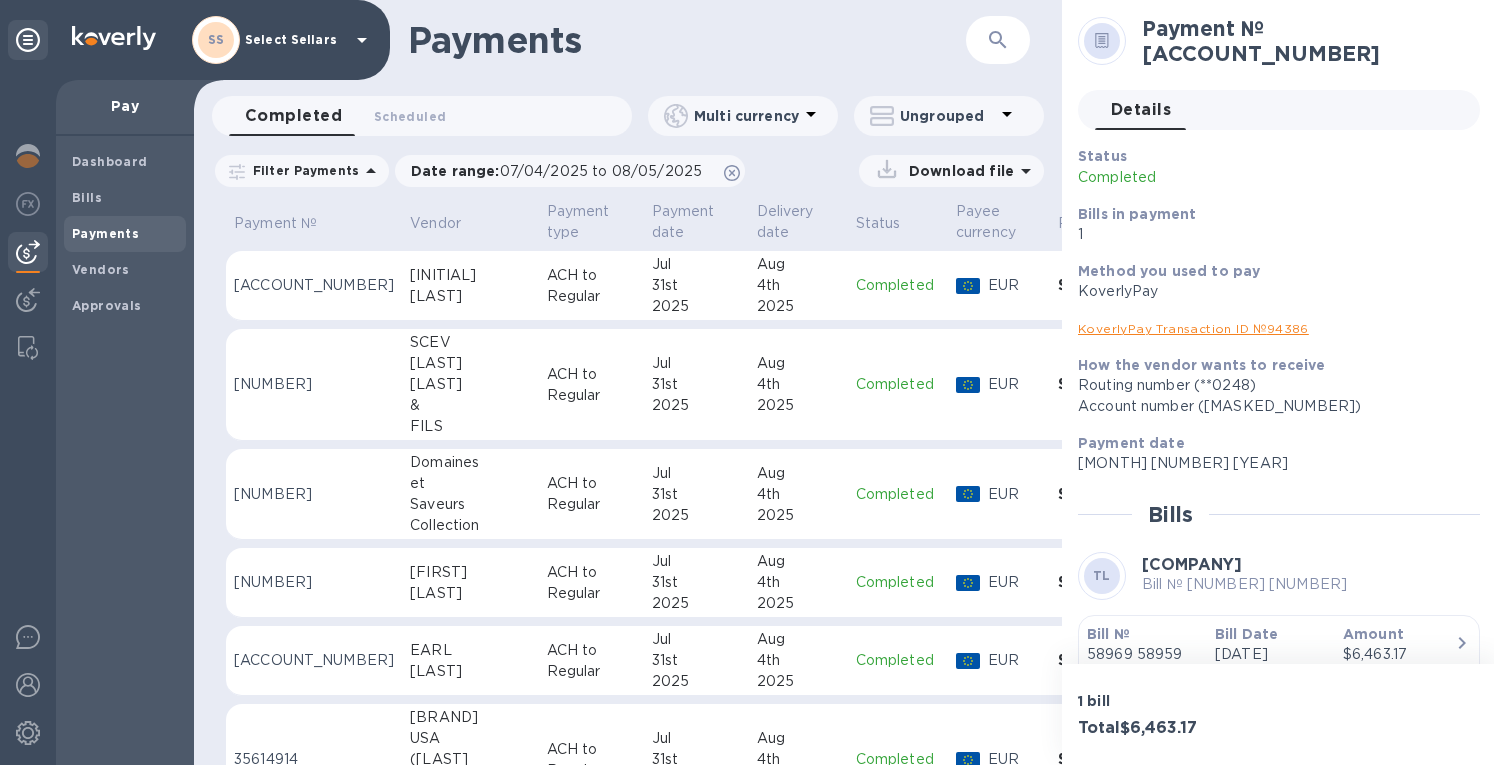 click on "KoverlyPay Transaction ID № [NUMBER]" at bounding box center [1193, 328] 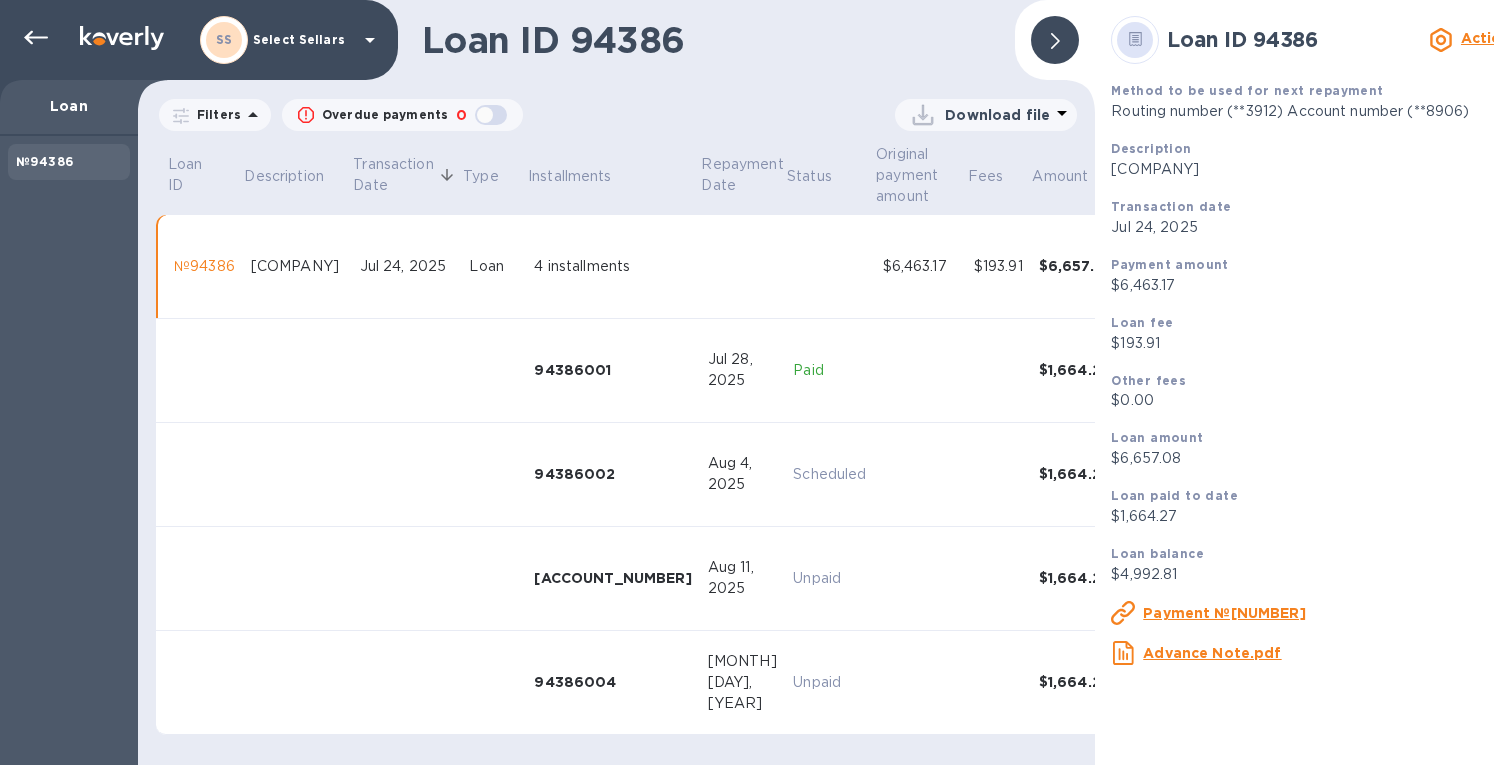 click at bounding box center (36, 38) 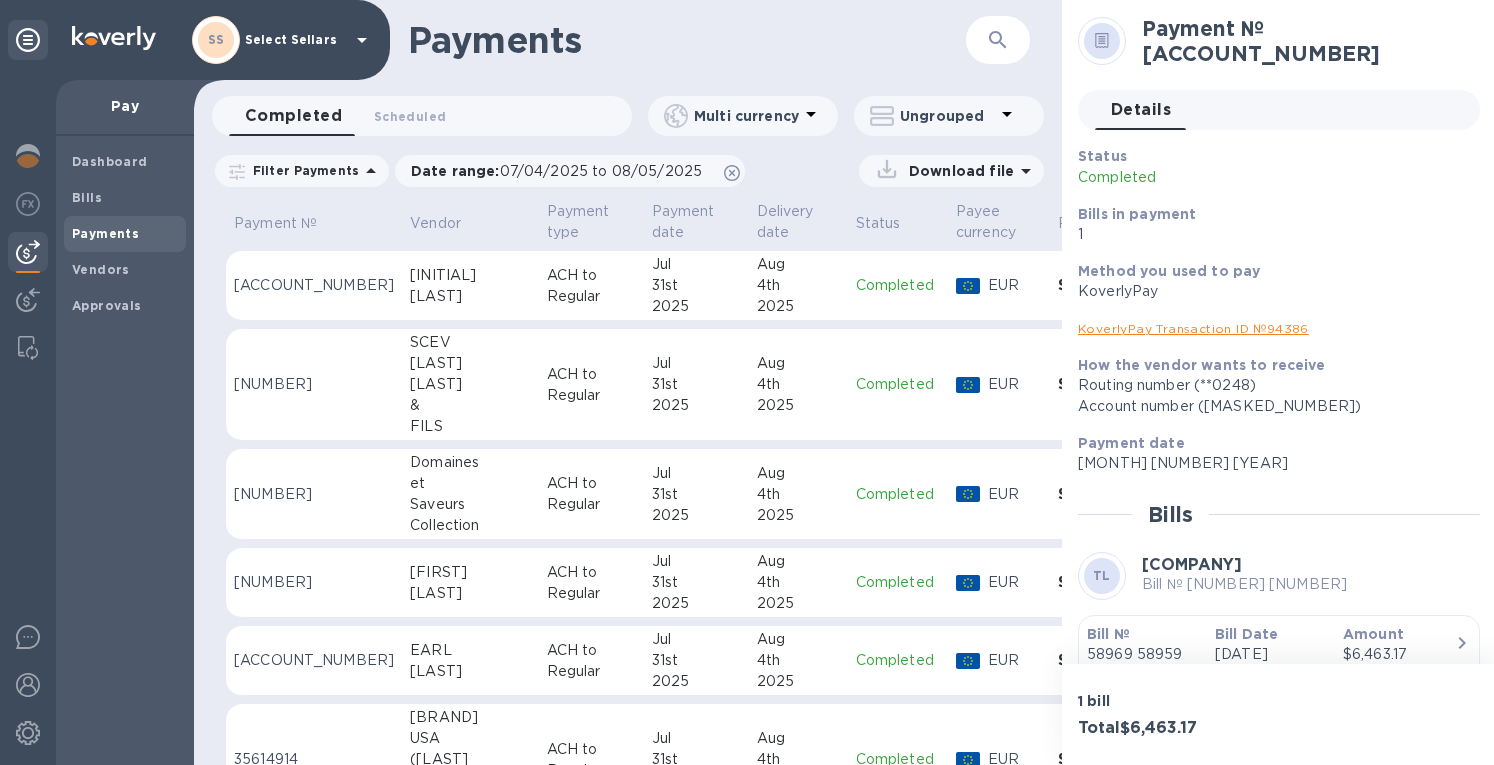 click on "Bills" at bounding box center [87, 197] 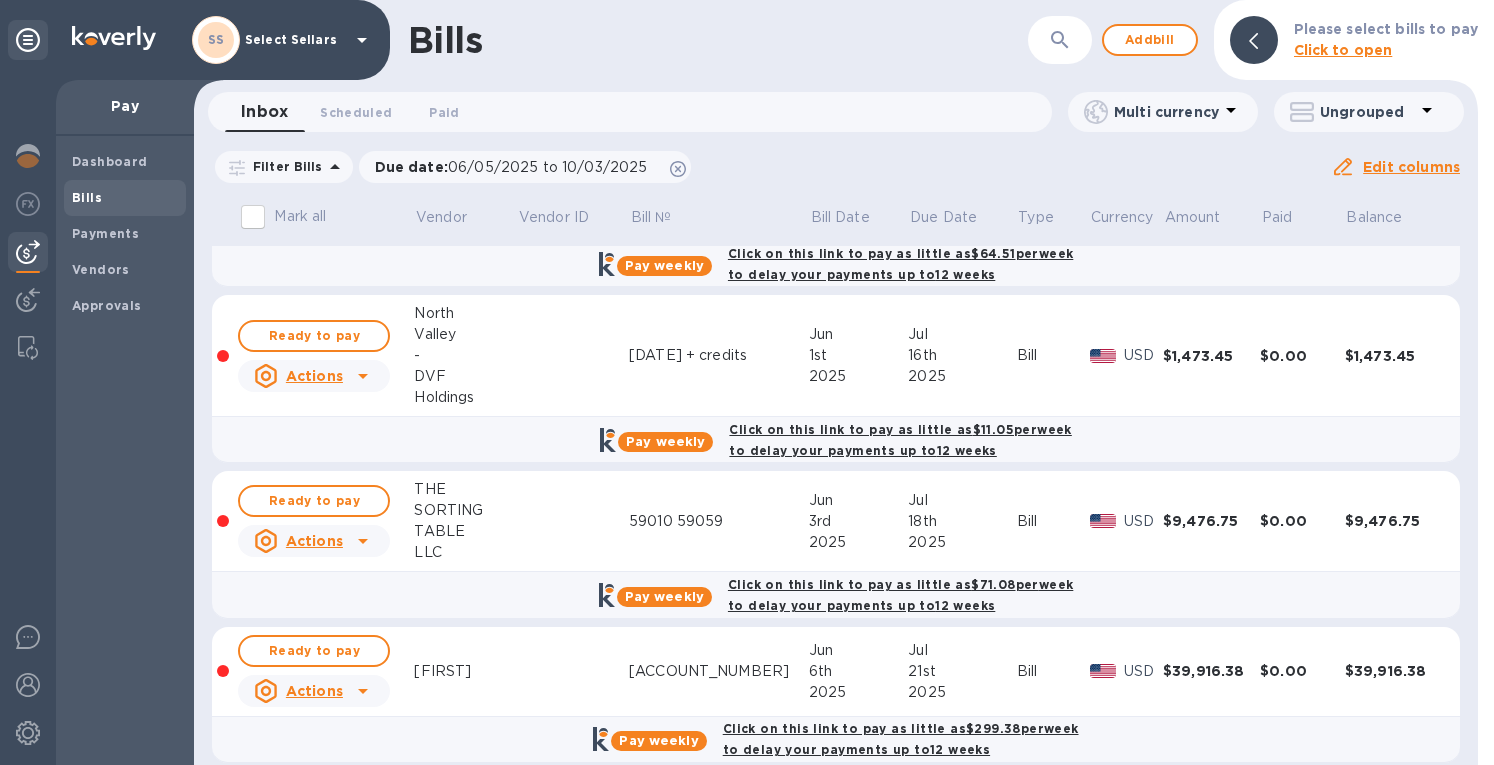 scroll, scrollTop: 1354, scrollLeft: 0, axis: vertical 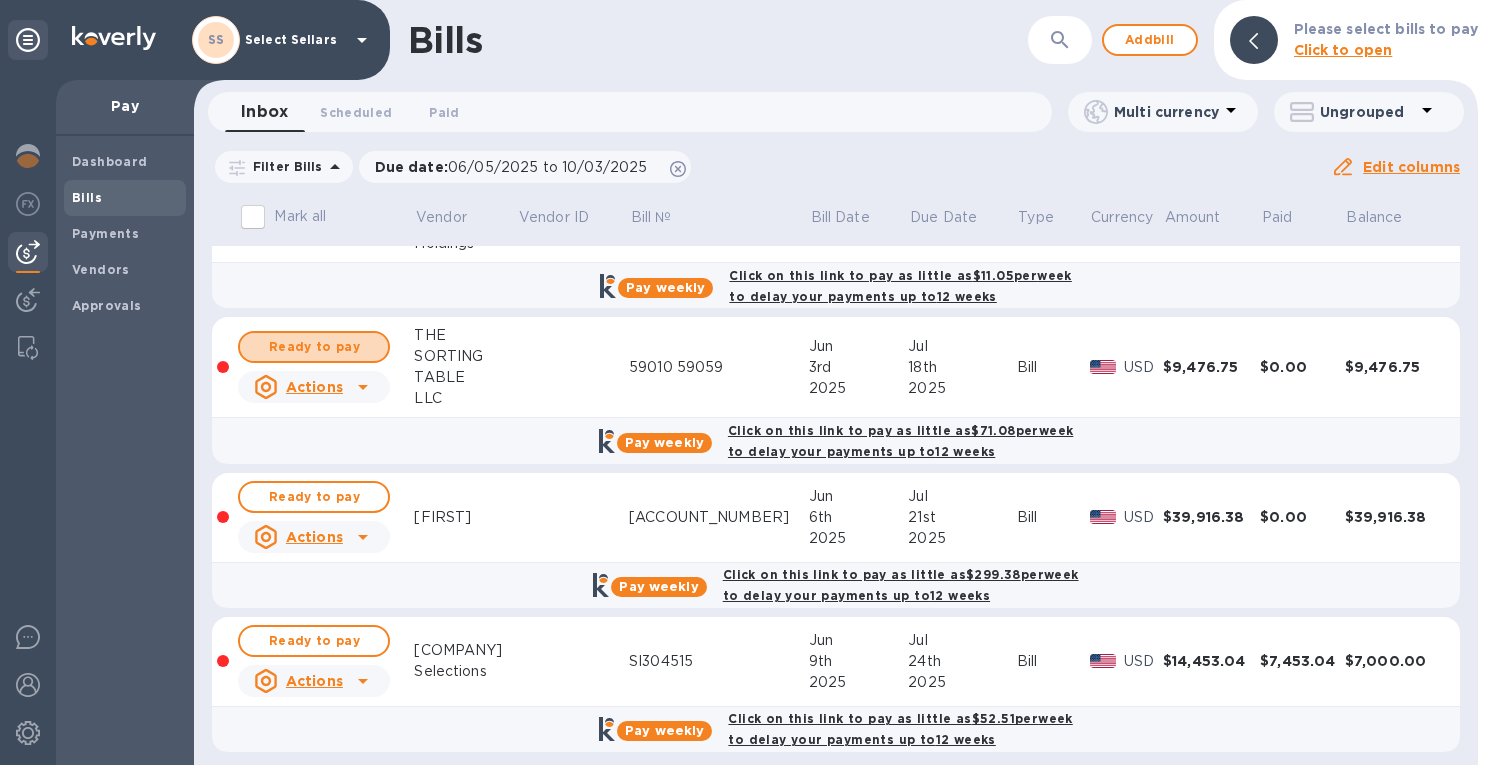 click on "Ready to pay" at bounding box center (314, 347) 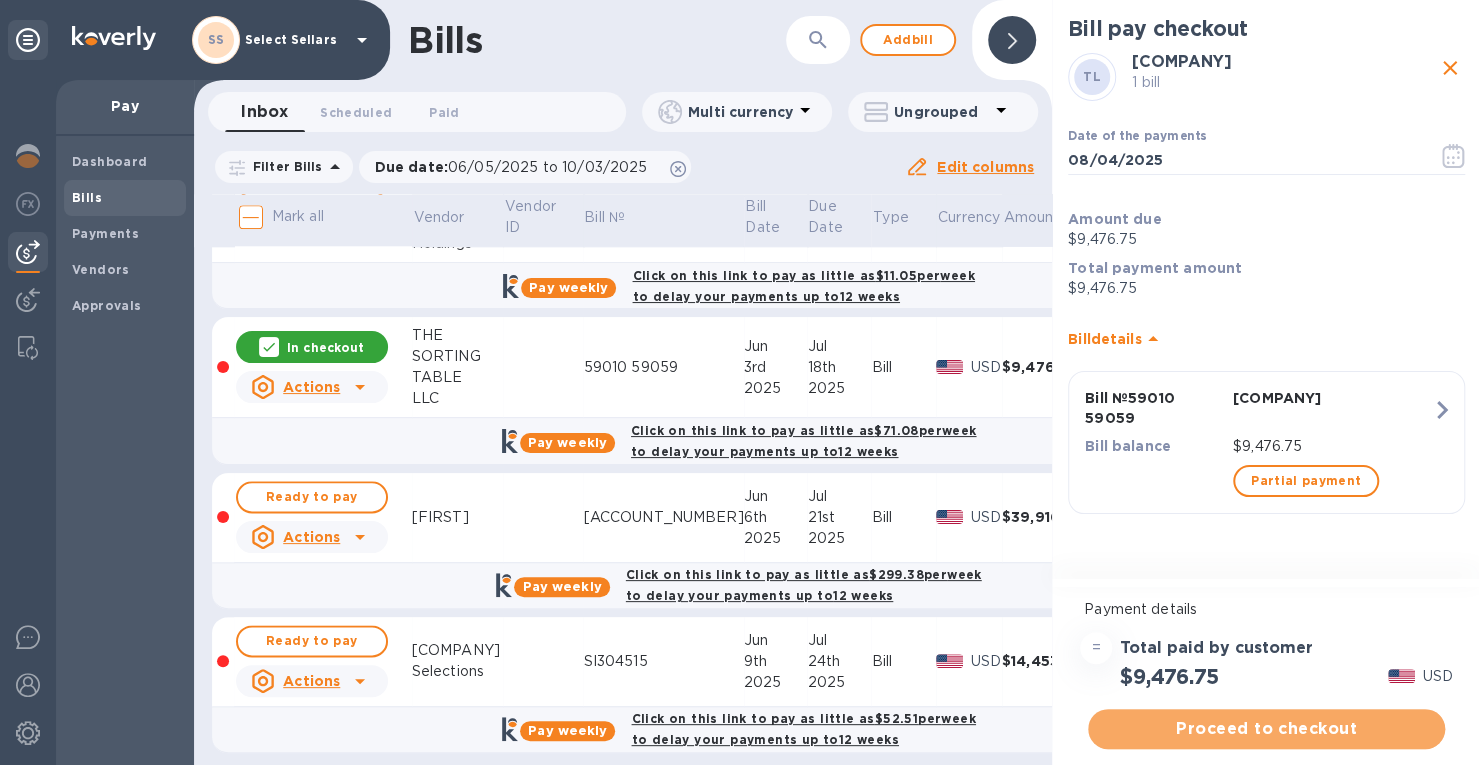 click on "Proceed to checkout" at bounding box center (1266, 729) 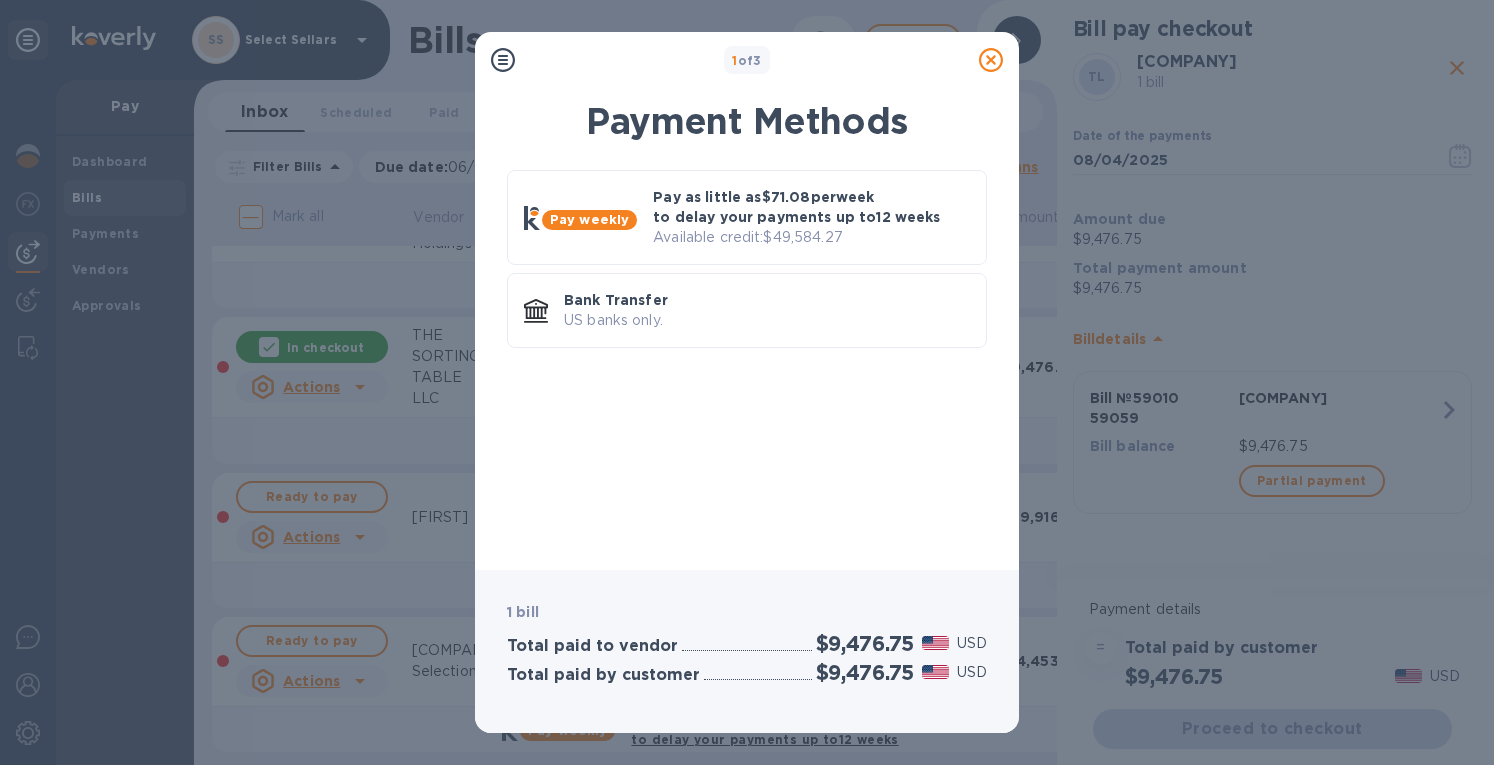 click on "Pay as little as [PRICE] per week to delay your payments up to [NUMBER] weeks" at bounding box center [811, 207] 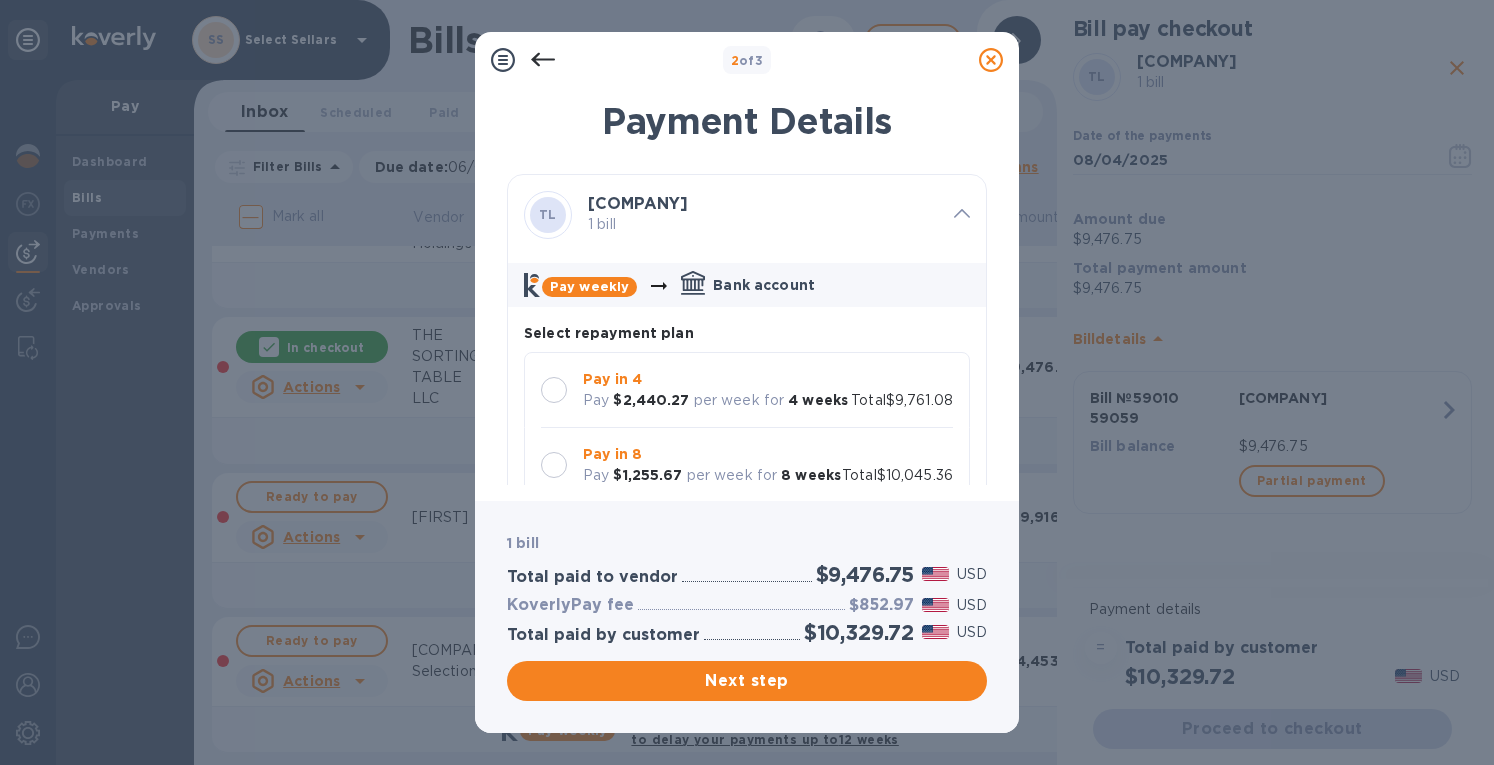 click at bounding box center [554, 390] 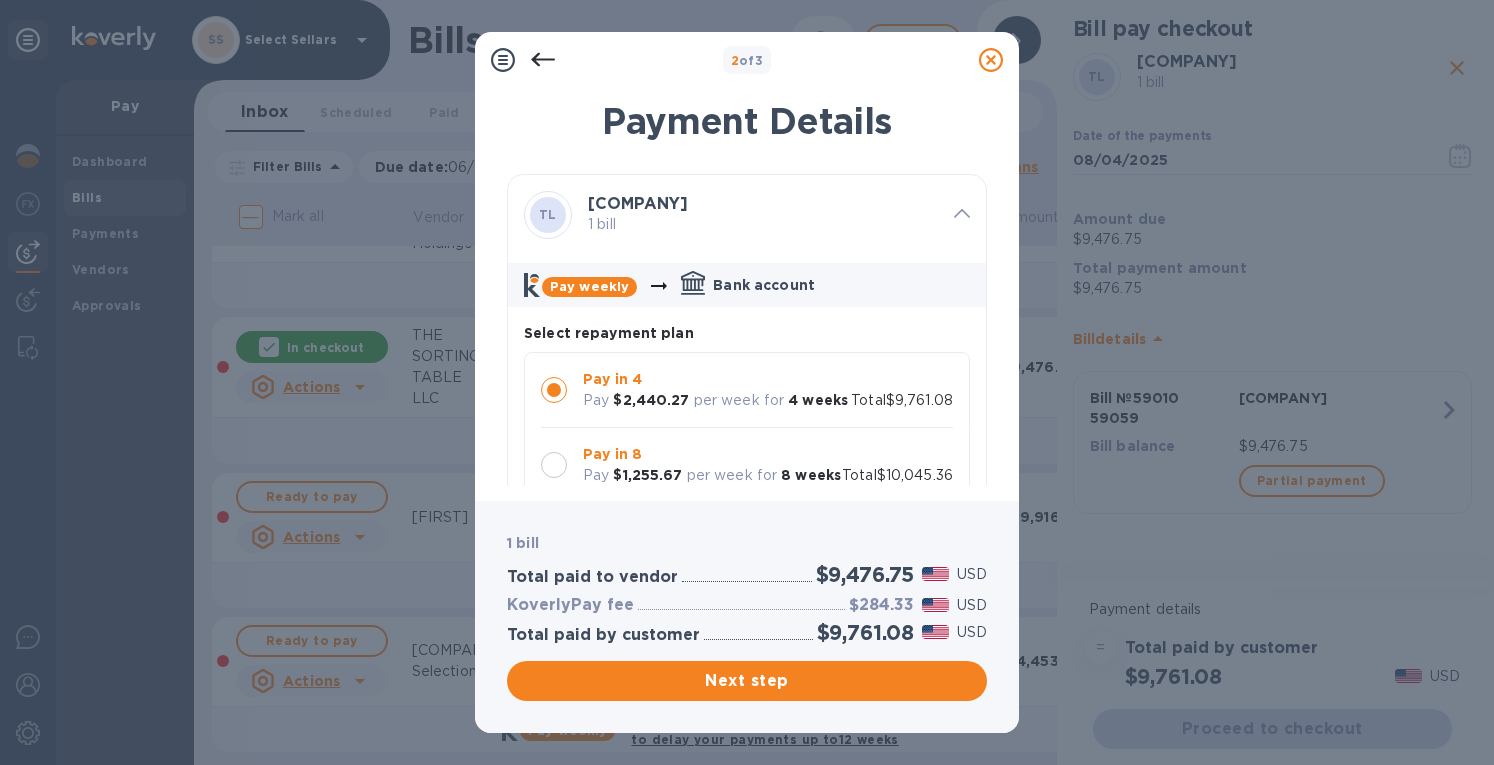 scroll, scrollTop: 374, scrollLeft: 0, axis: vertical 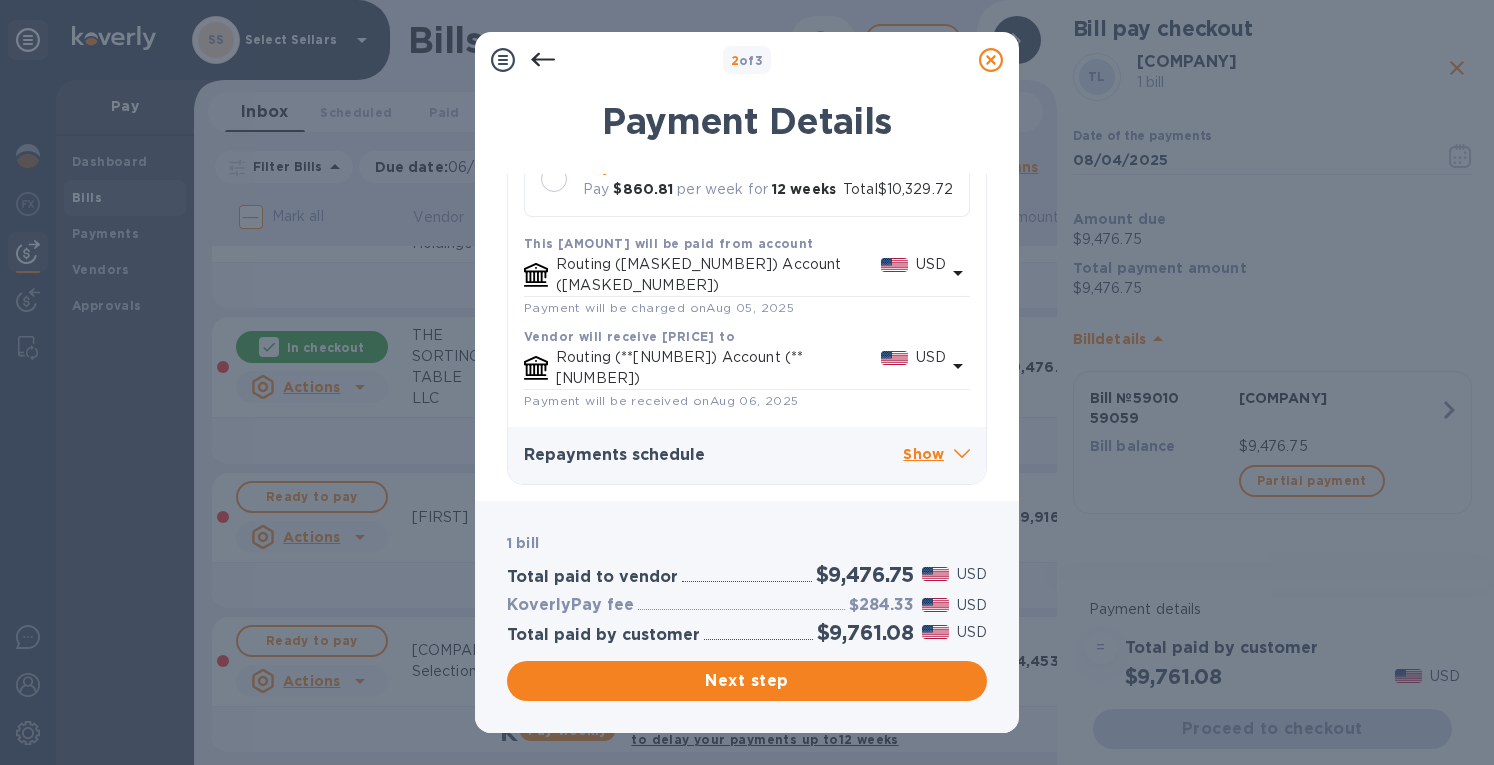 click on "Next step" at bounding box center (747, 681) 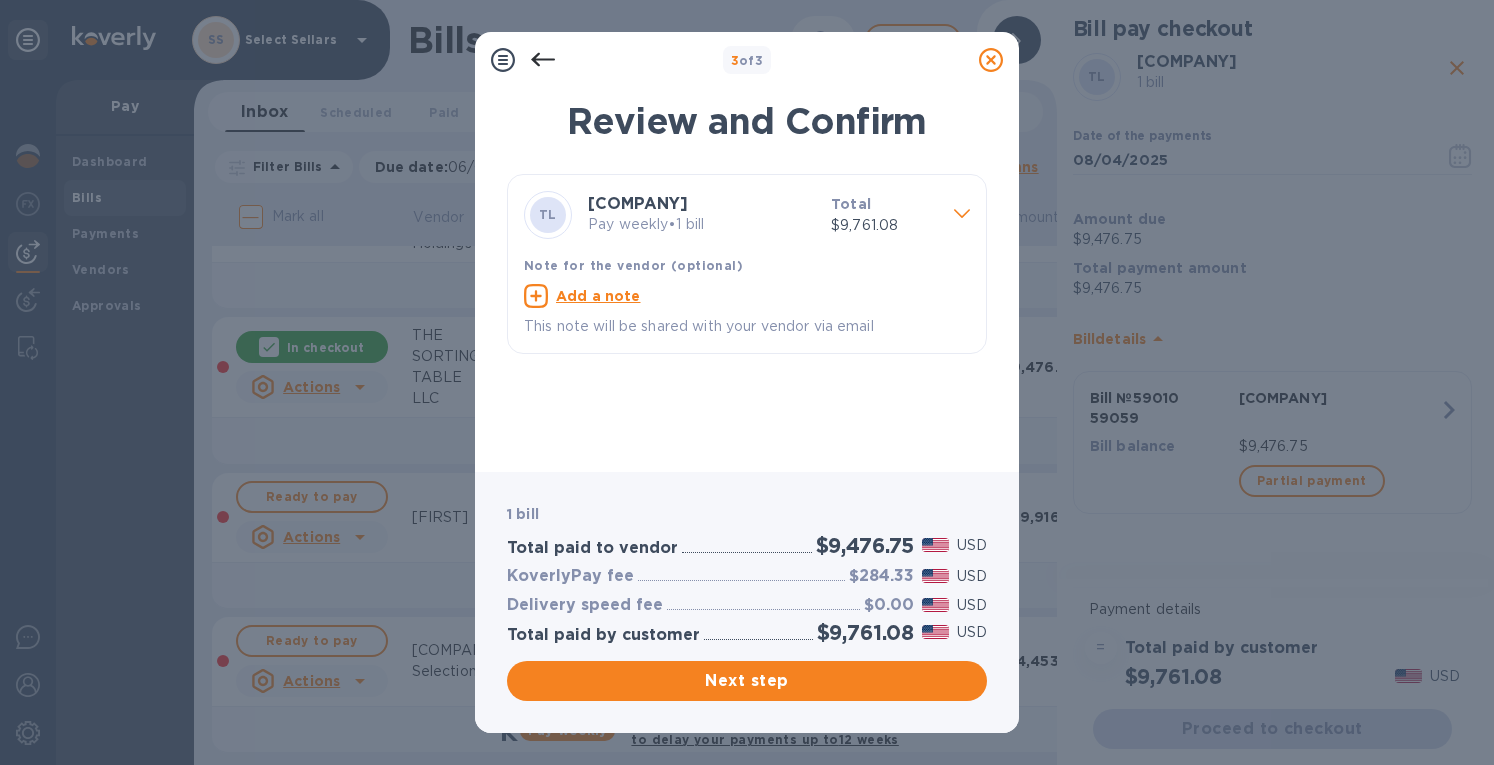 click on "$284.33" at bounding box center [881, 576] 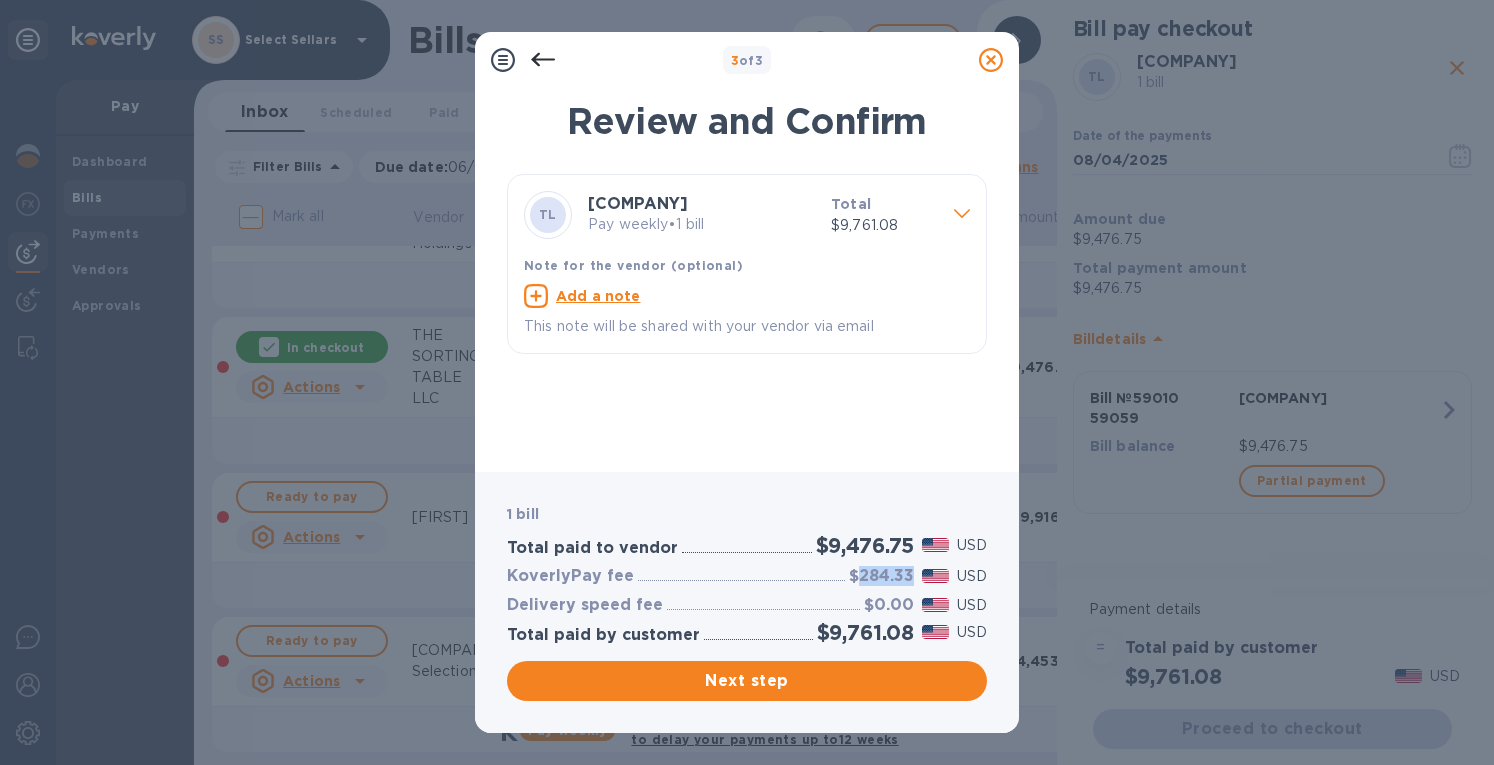 drag, startPoint x: 860, startPoint y: 580, endPoint x: 880, endPoint y: 580, distance: 20 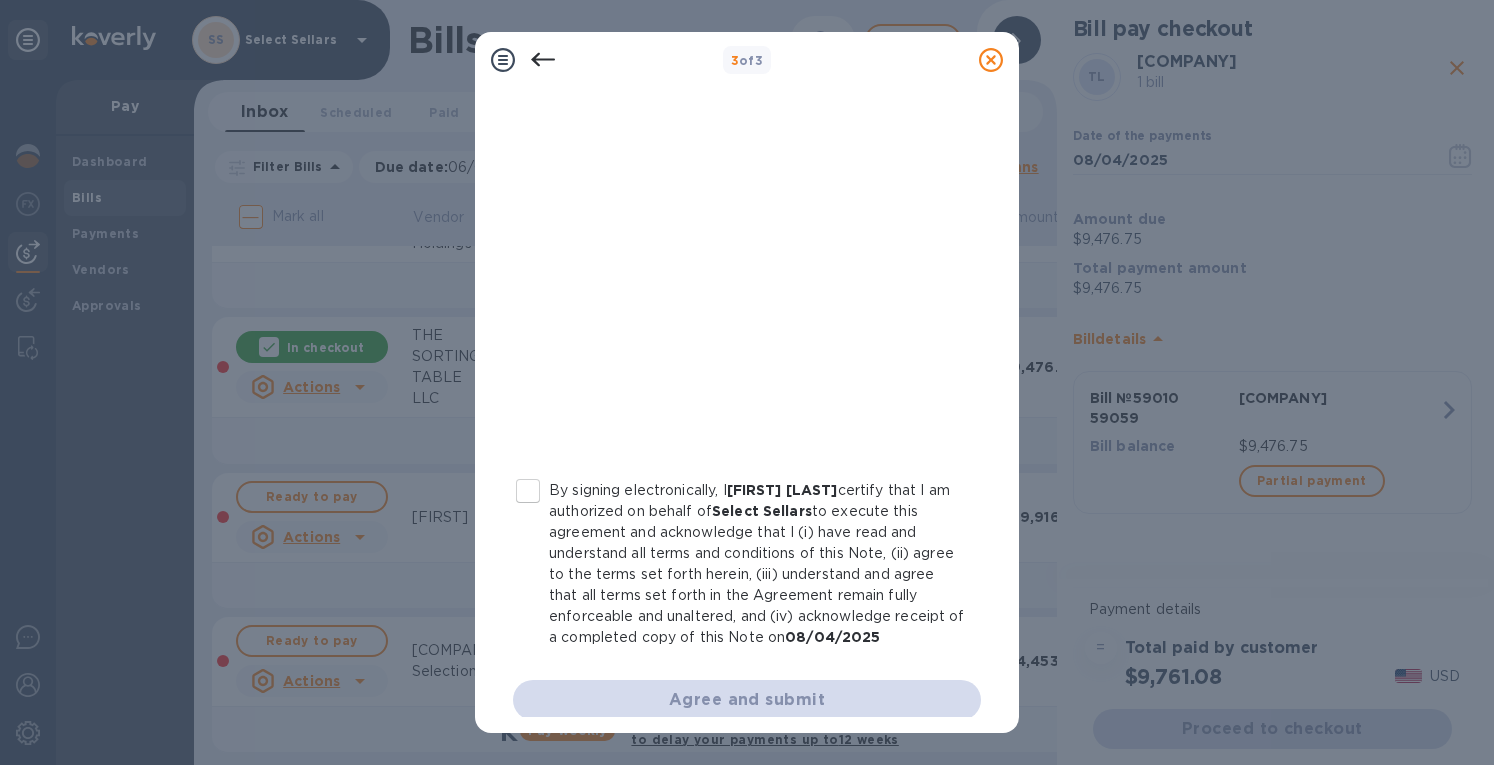 scroll, scrollTop: 352, scrollLeft: 0, axis: vertical 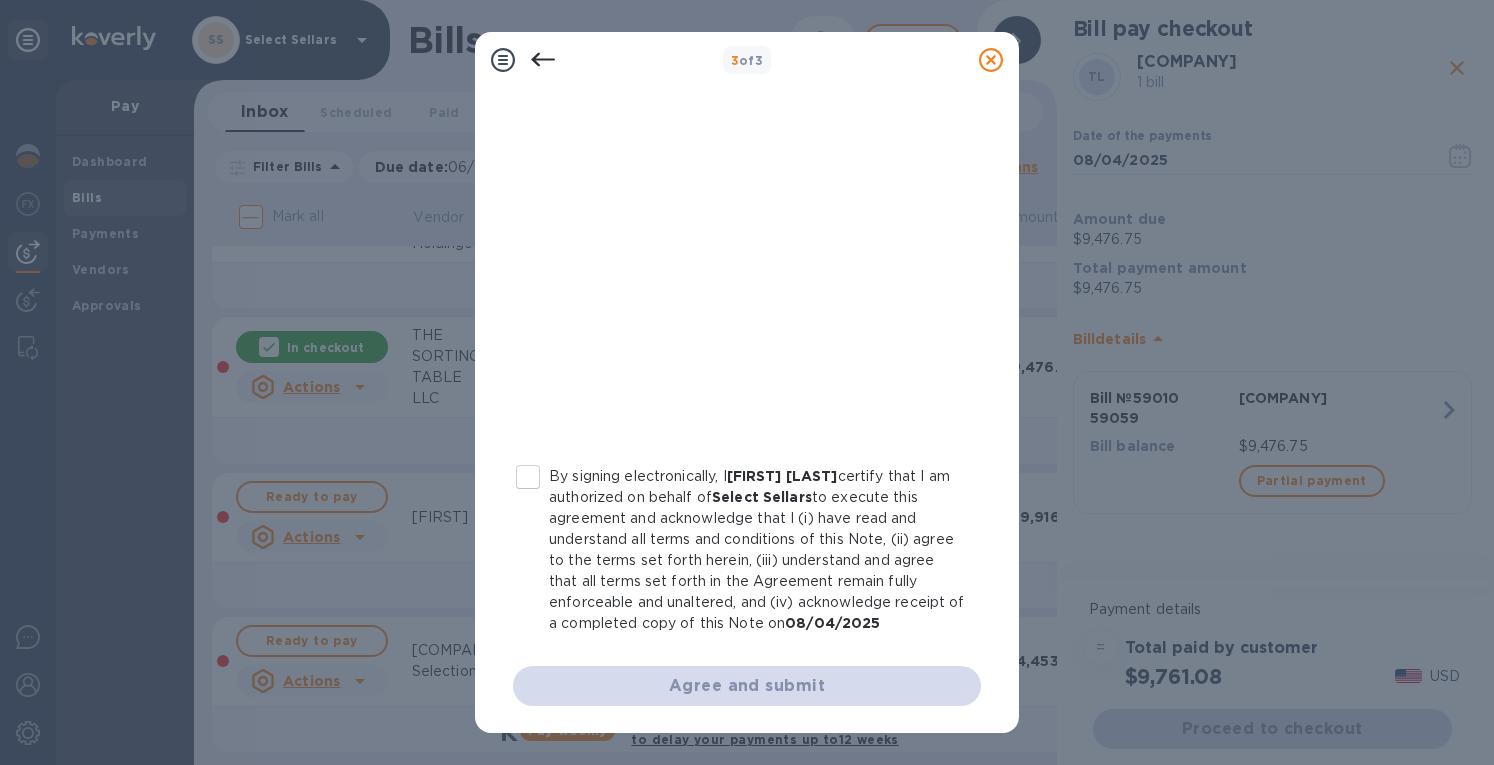 click on "By signing electronically, I [FIRST] [LAST] certify that I am authorized on behalf of [COMPANY] to execute this agreement and acknowledge that I (i) have read and understand all terms and conditions of this Note, (ii) agree to the terms set forth herein, (iii) understand and agree that all terms set forth in the Agreement remain fully enforceable and unaltered, and (iv) acknowledge receipt of a completed copy of this Note on [DATE]" at bounding box center (528, 477) 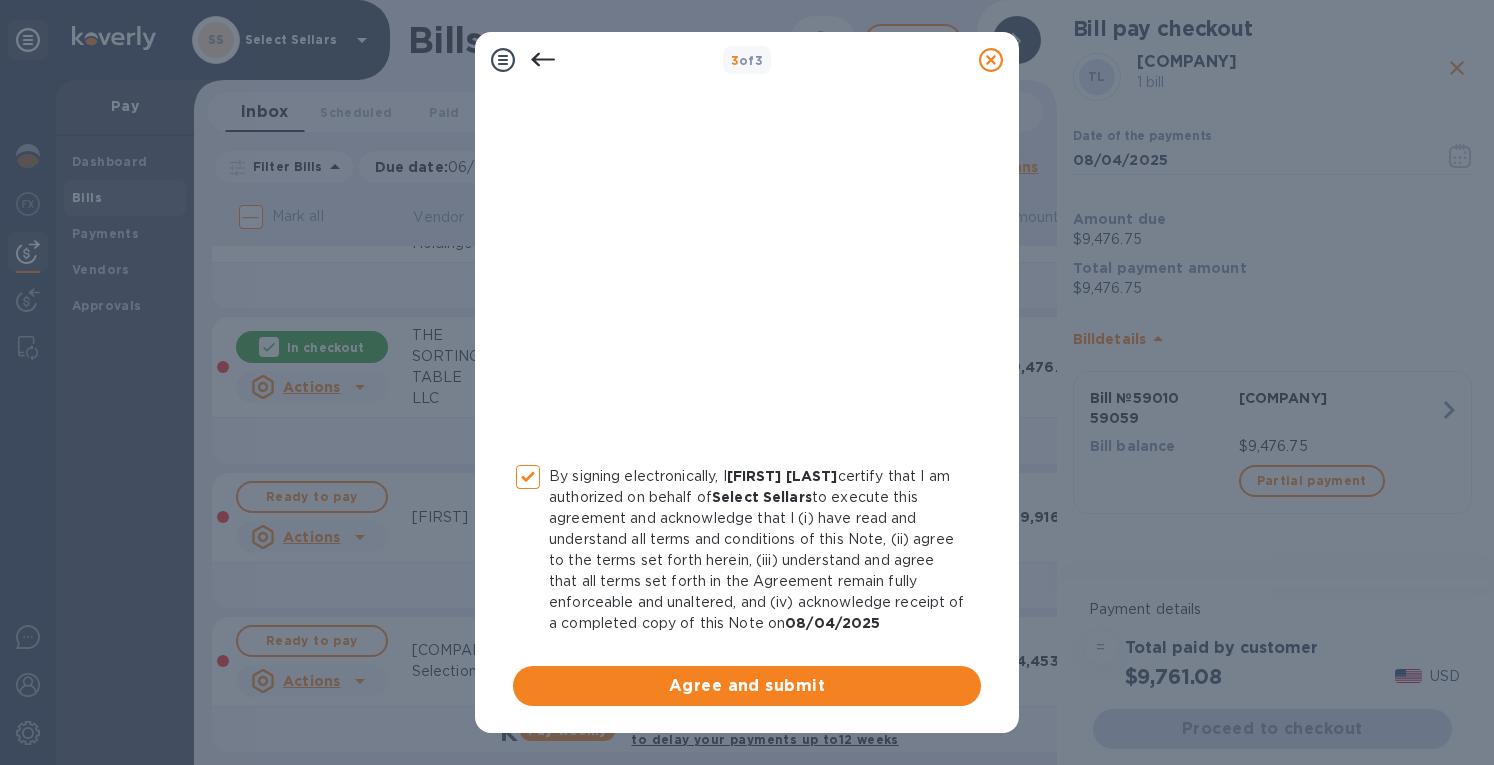 drag, startPoint x: 719, startPoint y: 683, endPoint x: 785, endPoint y: 656, distance: 71.30919 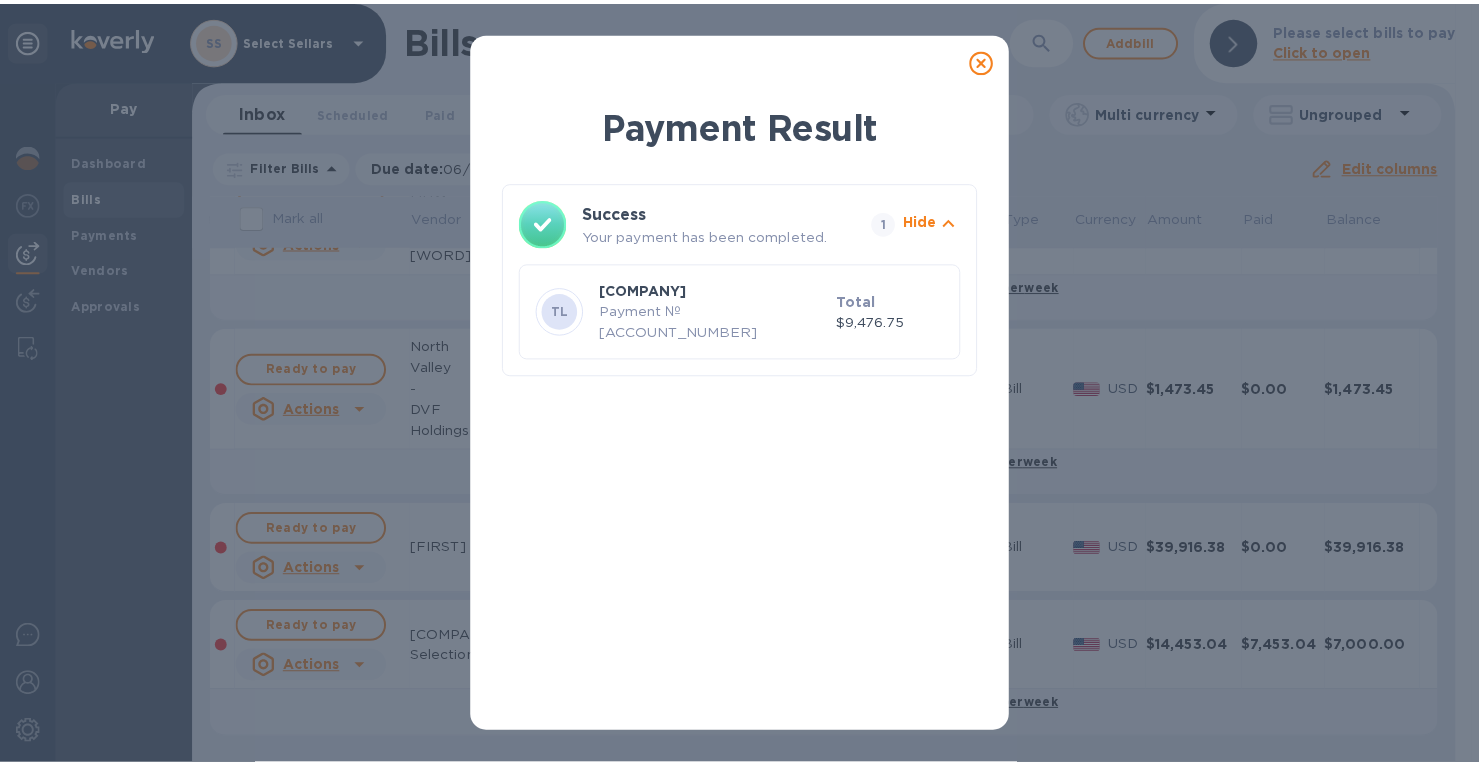 scroll, scrollTop: 0, scrollLeft: 0, axis: both 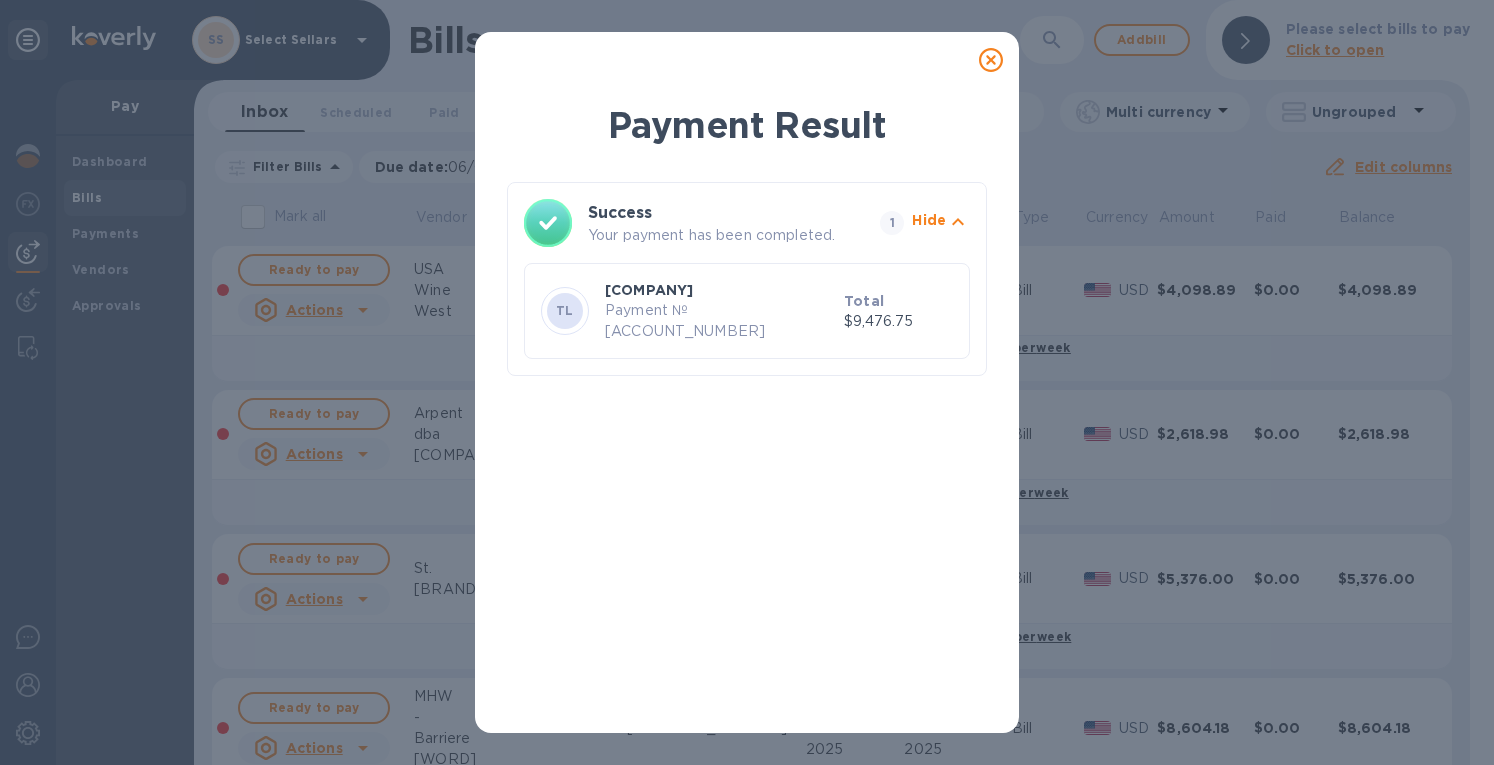drag, startPoint x: 986, startPoint y: 59, endPoint x: 794, endPoint y: 69, distance: 192.26024 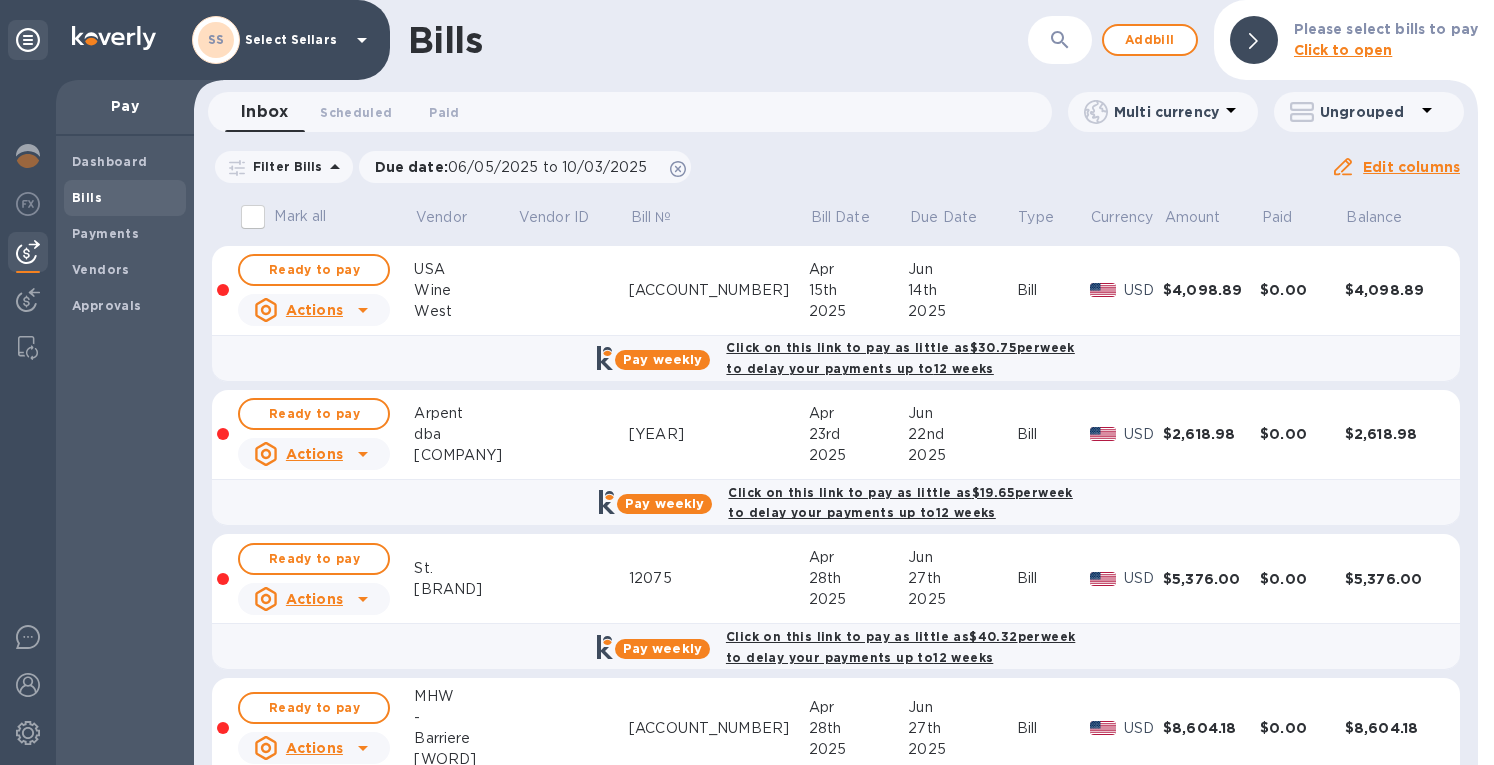 click on "Payments" at bounding box center (105, 233) 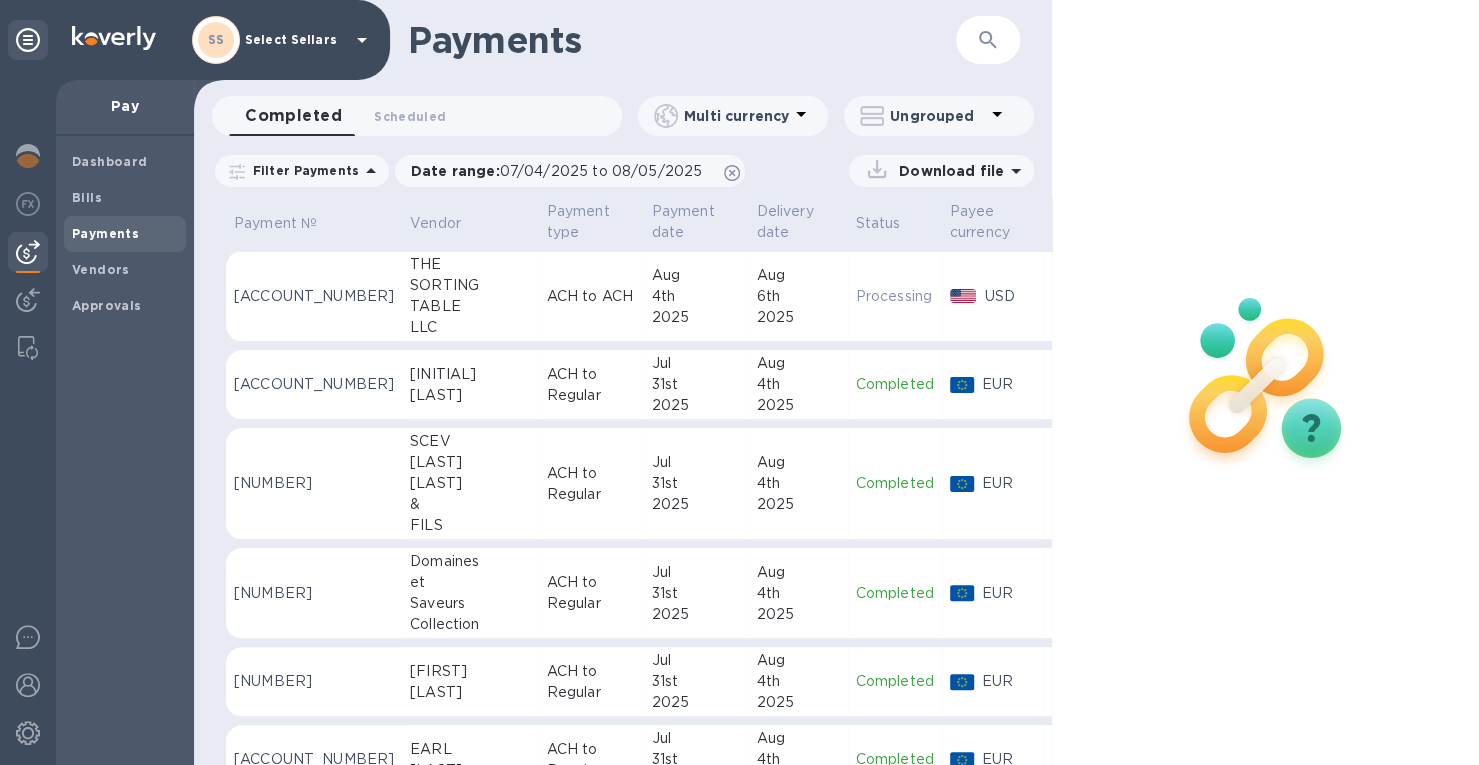 click on "Scheduled 0" at bounding box center (410, 116) 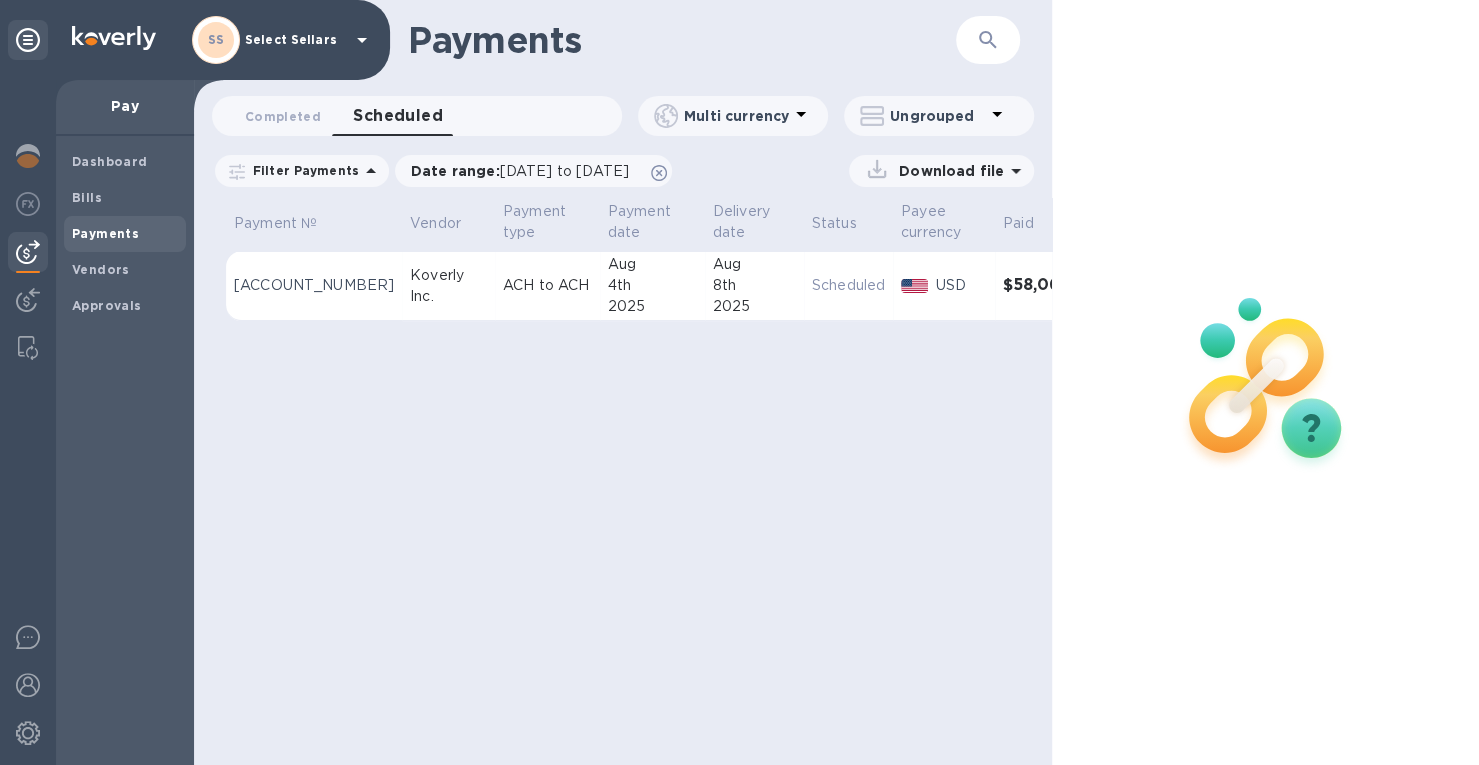 click on "Download file" at bounding box center (947, 171) 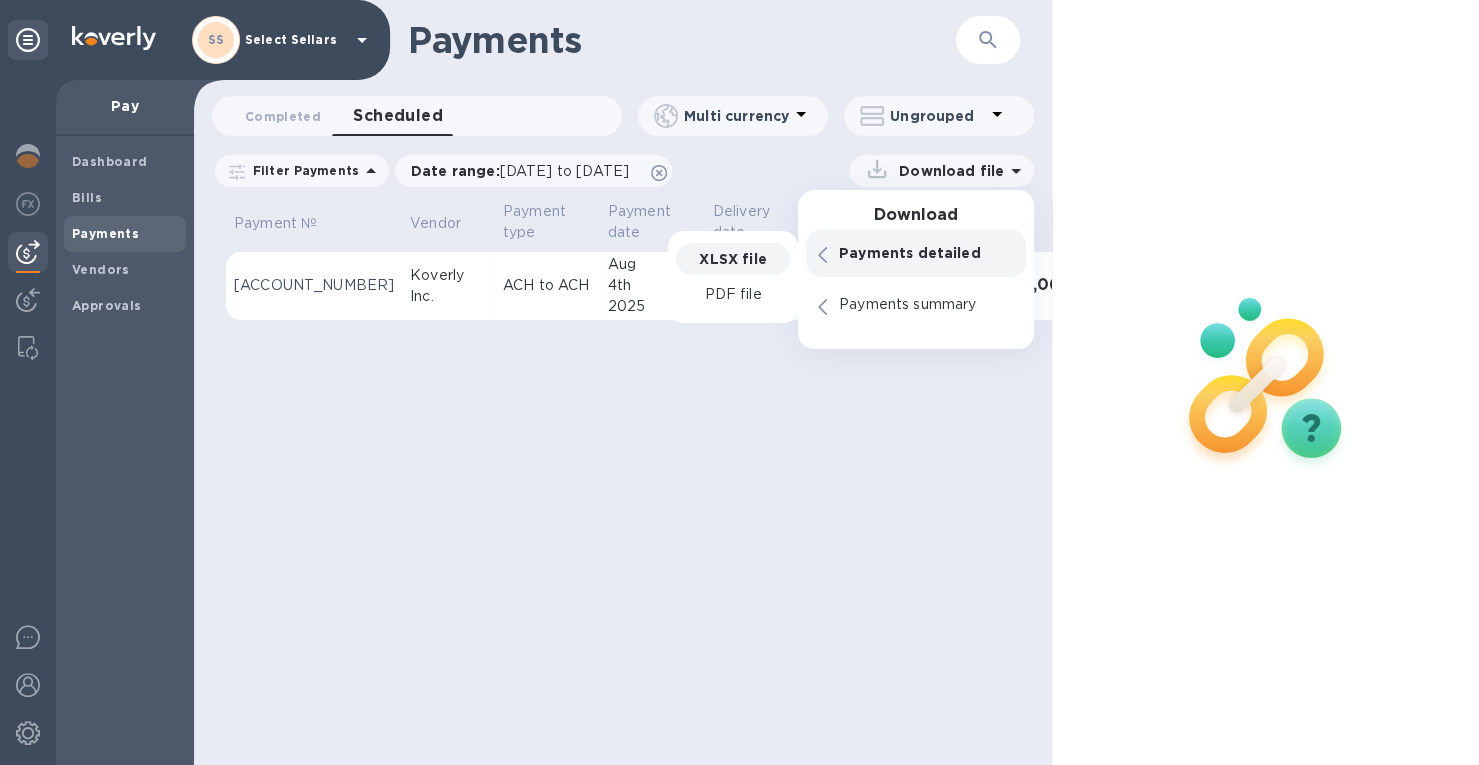 click on "XLSX file" at bounding box center [732, 259] 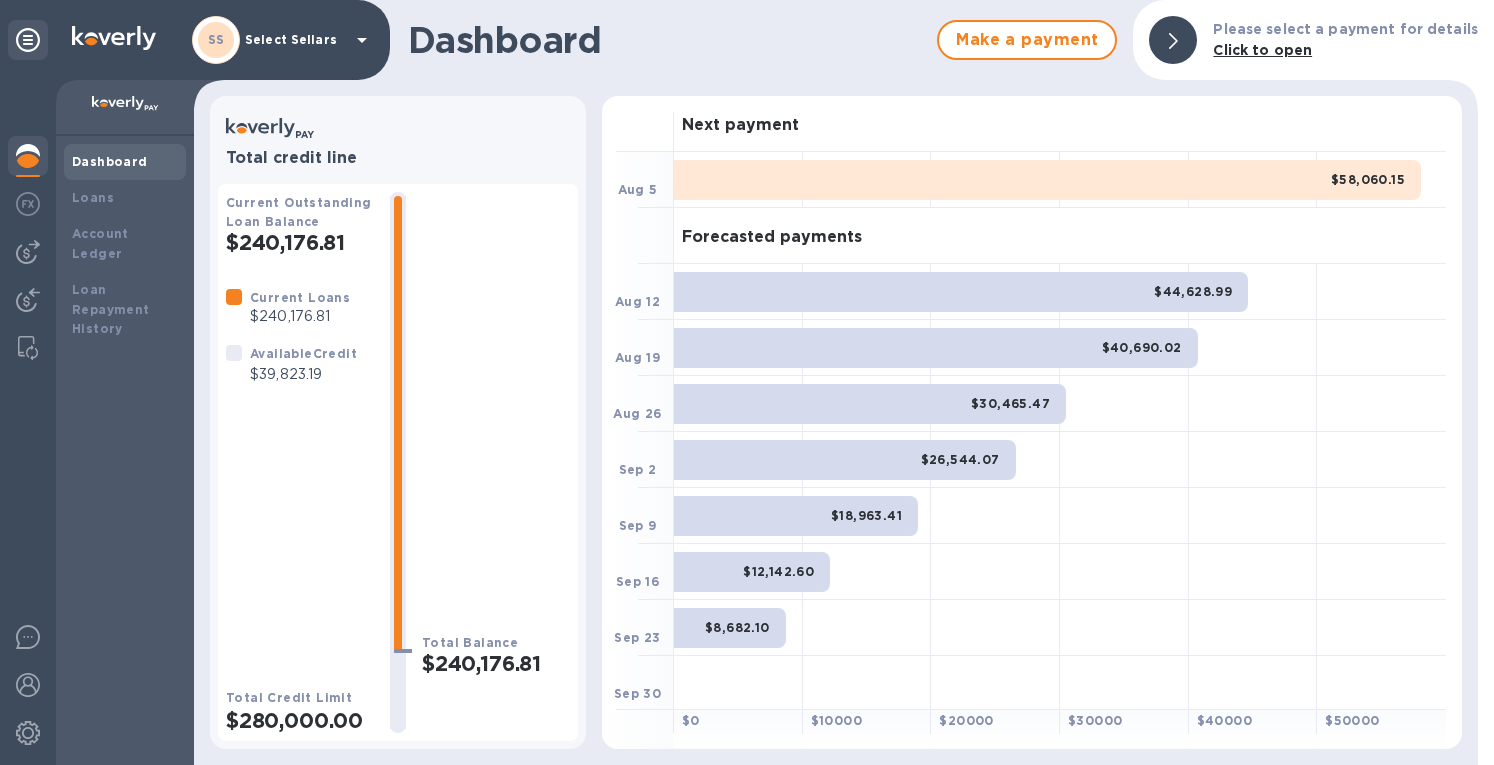 click on "Loans" at bounding box center (93, 197) 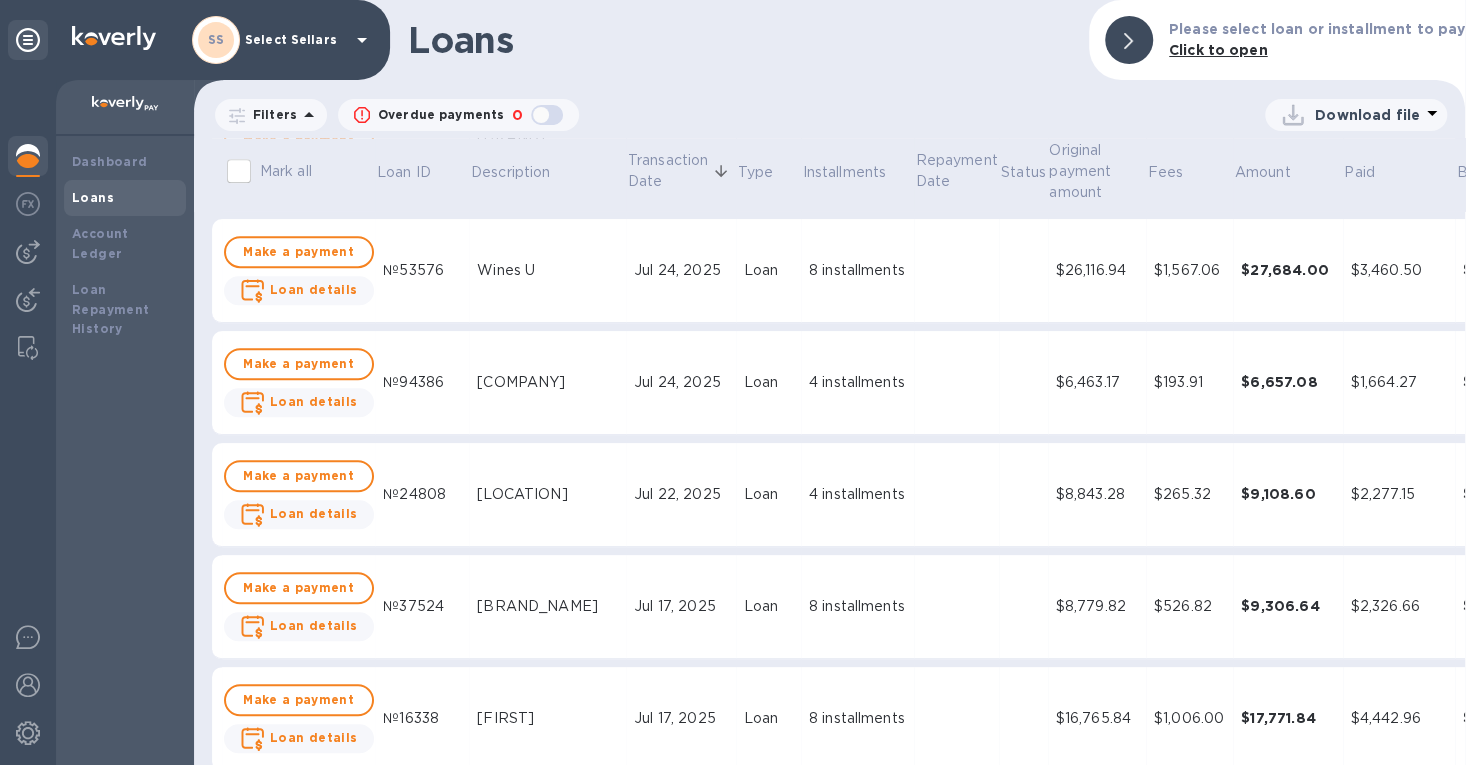 scroll, scrollTop: 800, scrollLeft: 0, axis: vertical 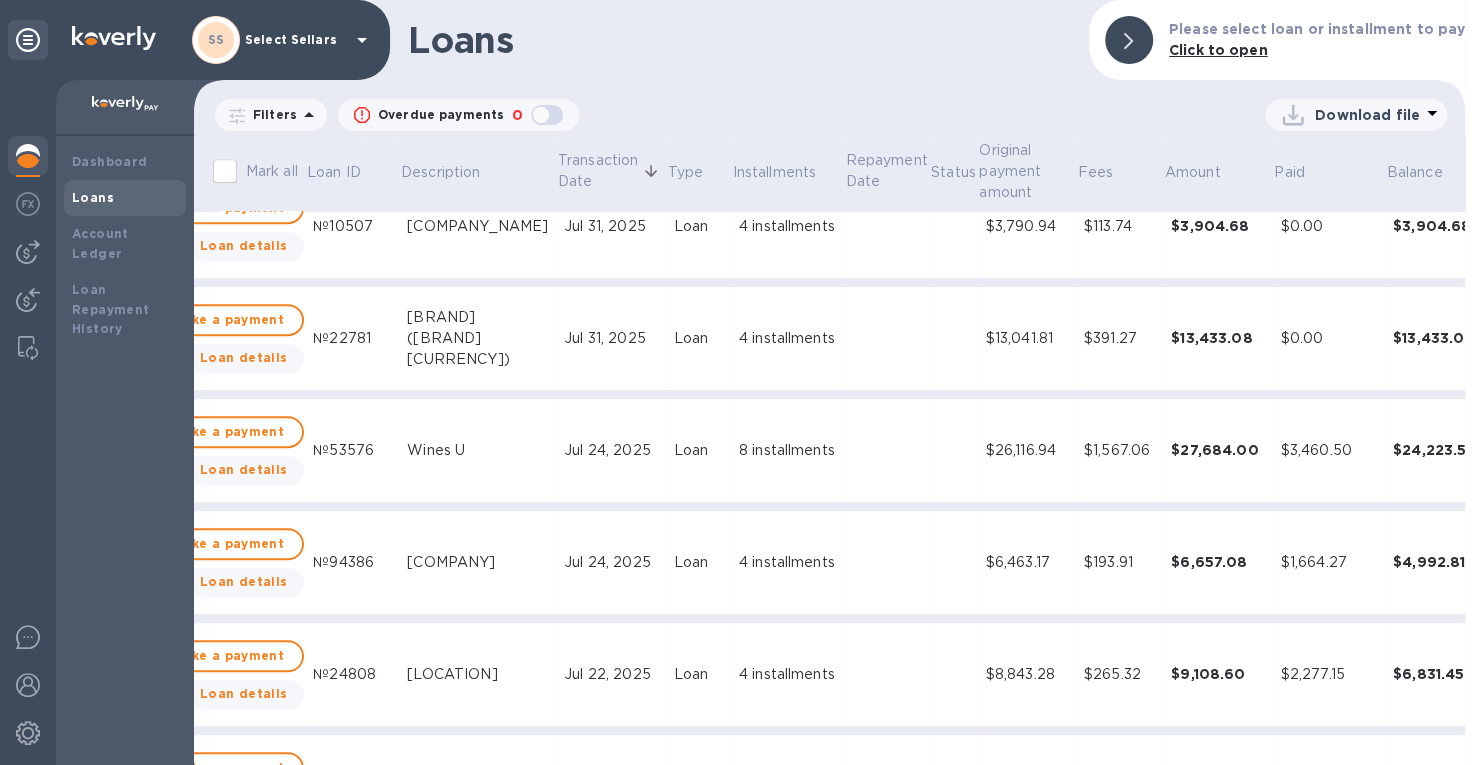 drag, startPoint x: 1438, startPoint y: 447, endPoint x: 855, endPoint y: 466, distance: 583.3095 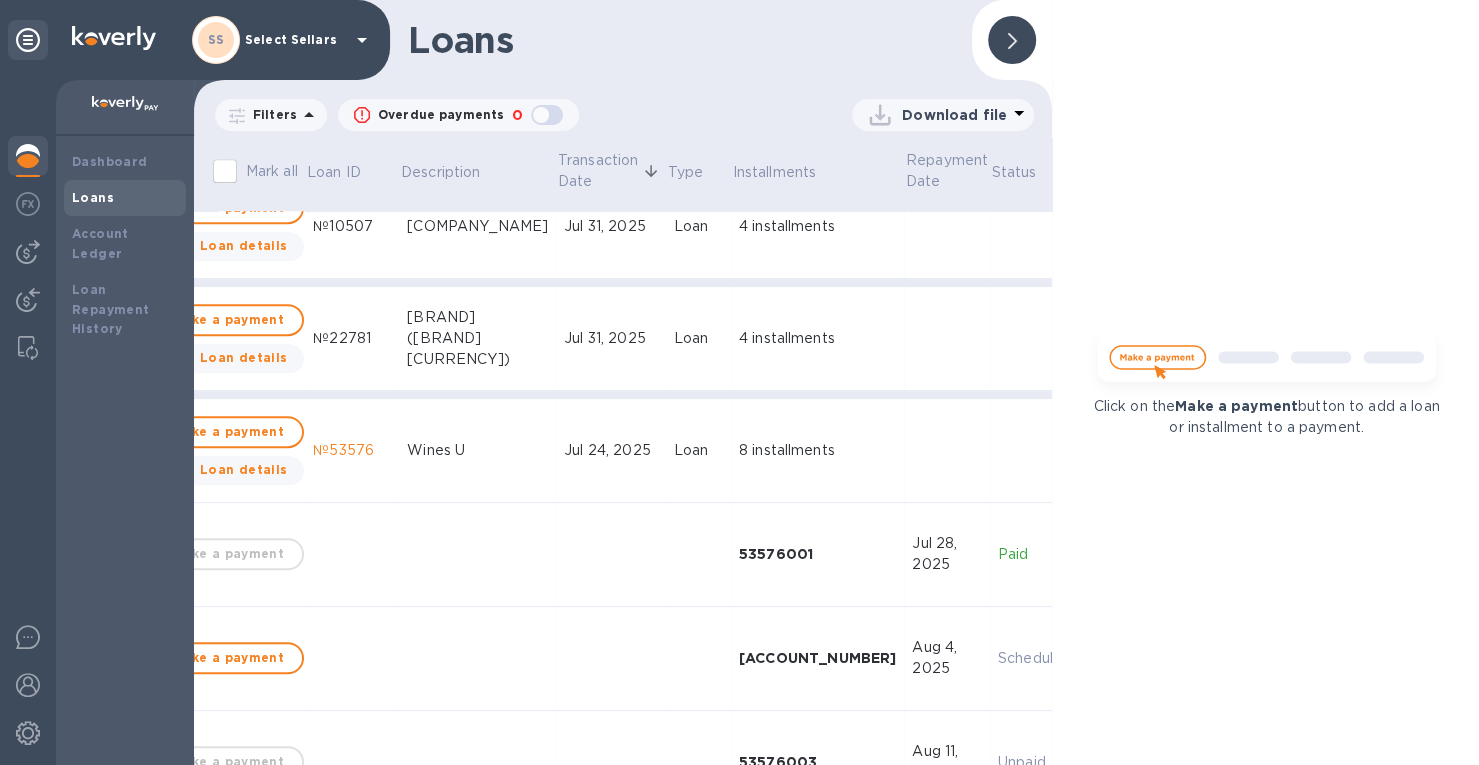 click at bounding box center (1012, 40) 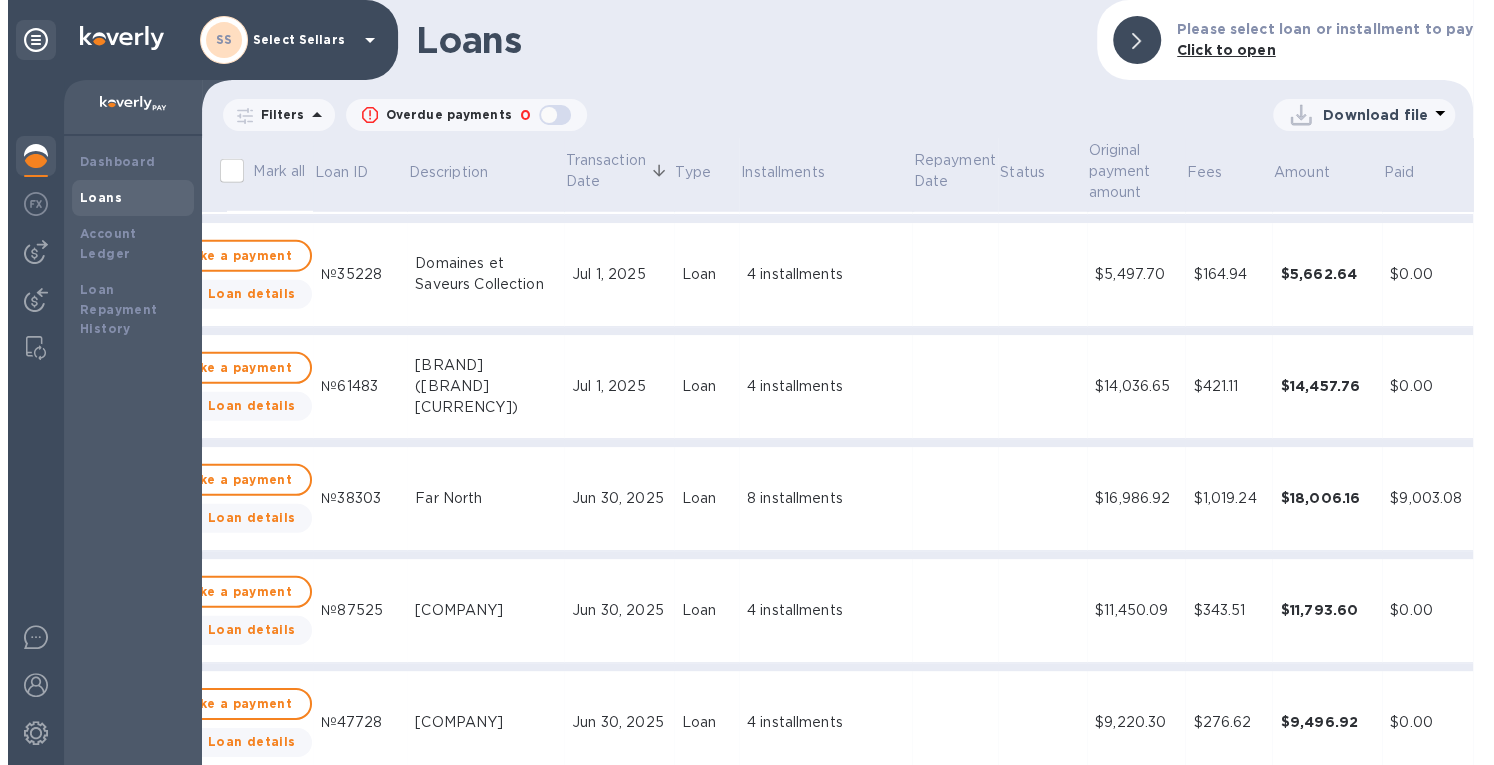 scroll, scrollTop: 3200, scrollLeft: 70, axis: both 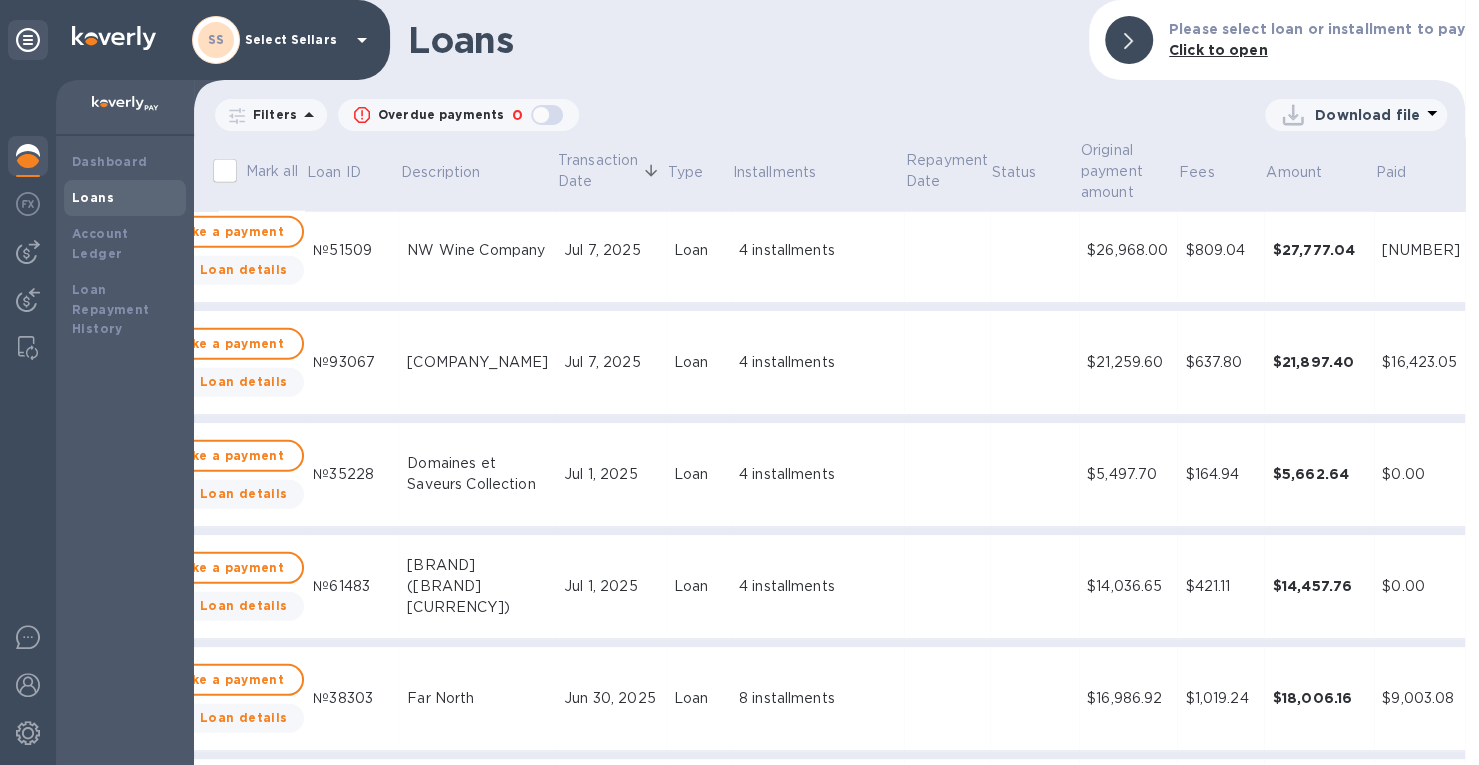 click on "4 installments" at bounding box center (817, 586) 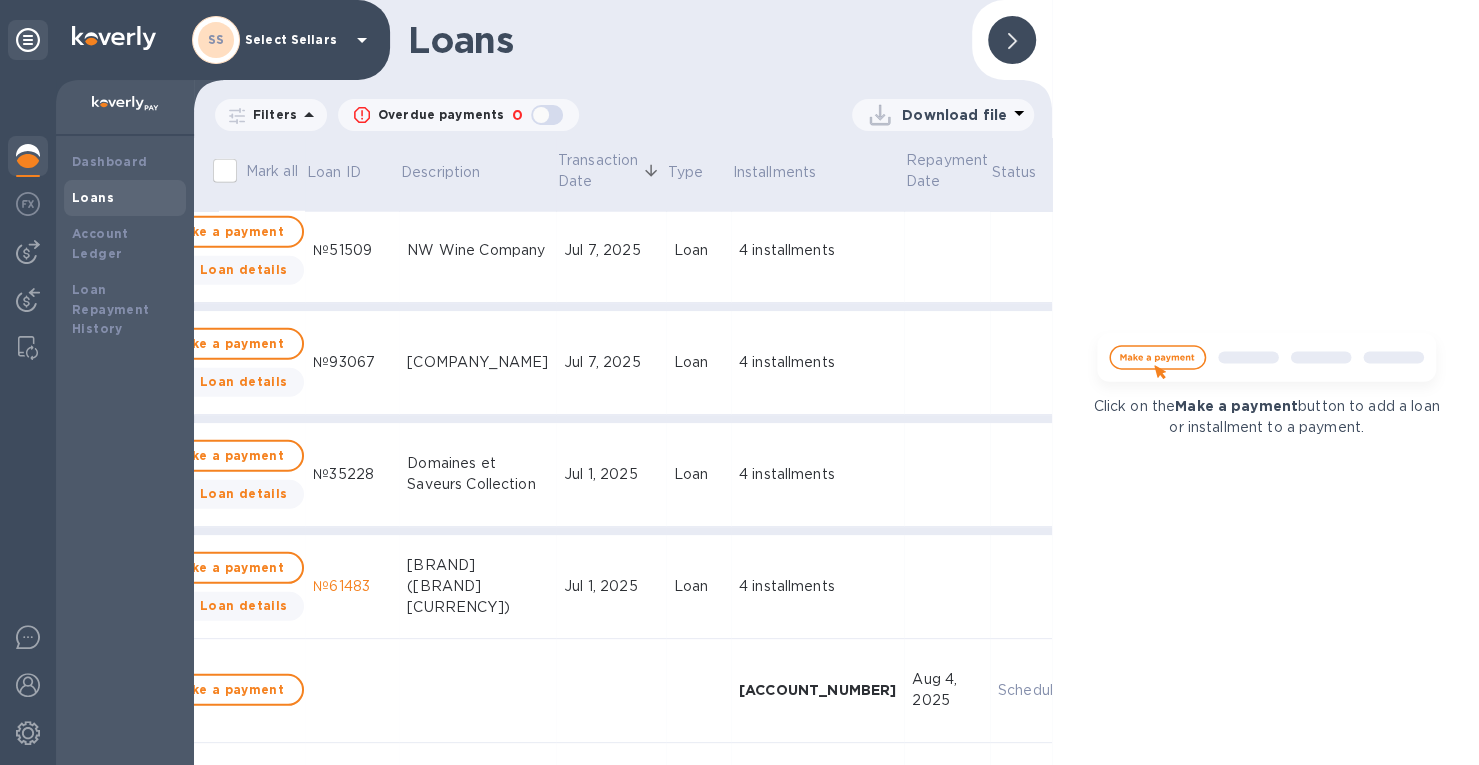 click at bounding box center (1012, 40) 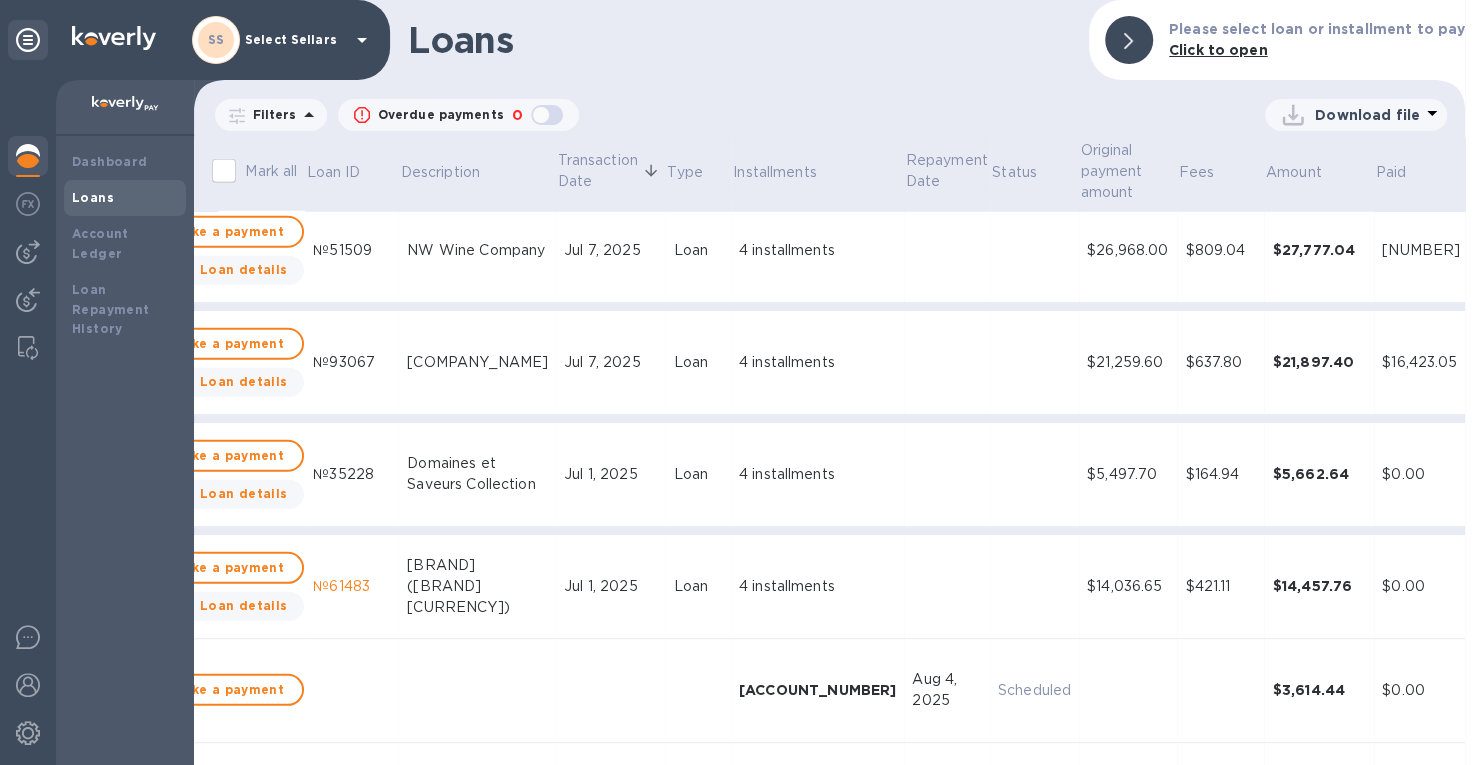 click on "$3,614.44" at bounding box center (1319, 691) 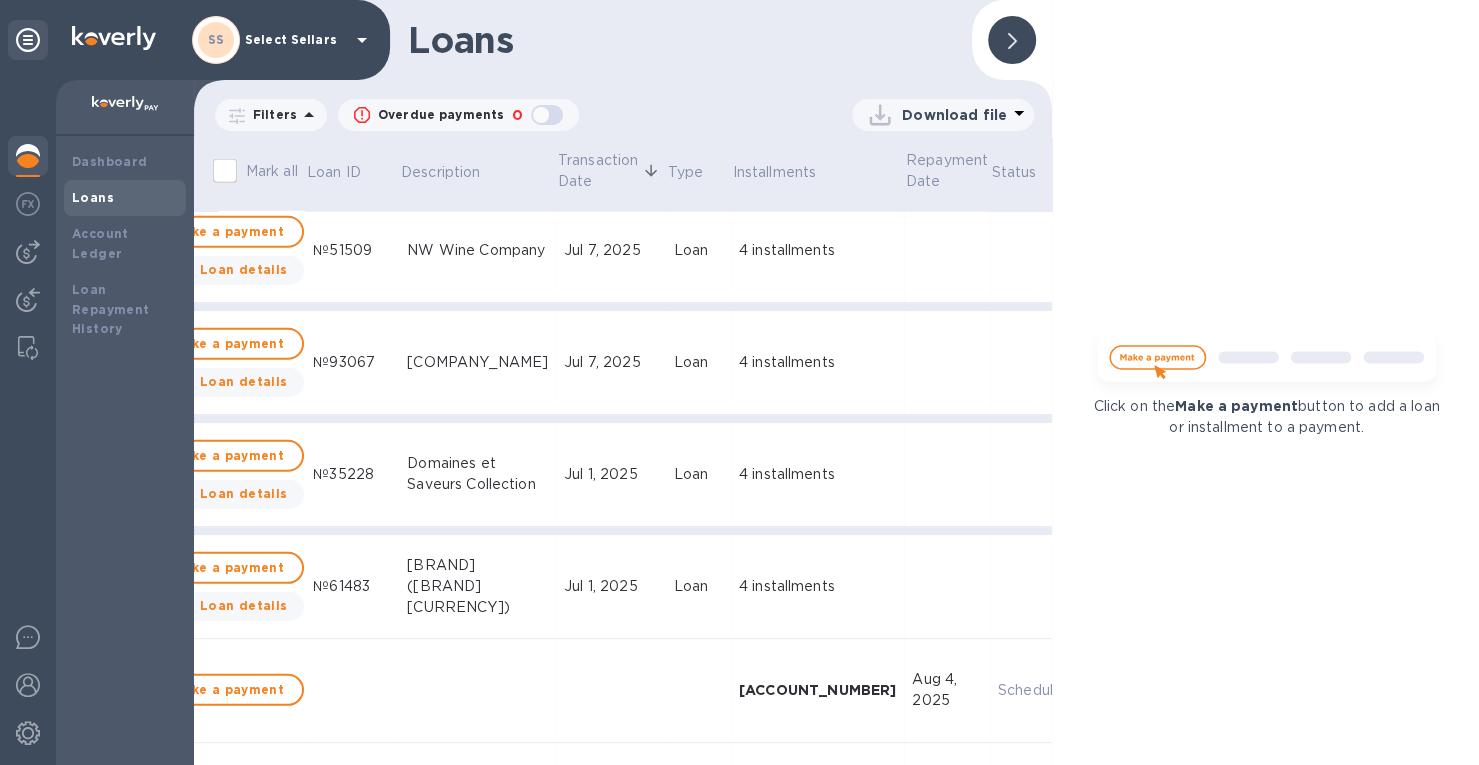 click on "Loan details" at bounding box center [244, 605] 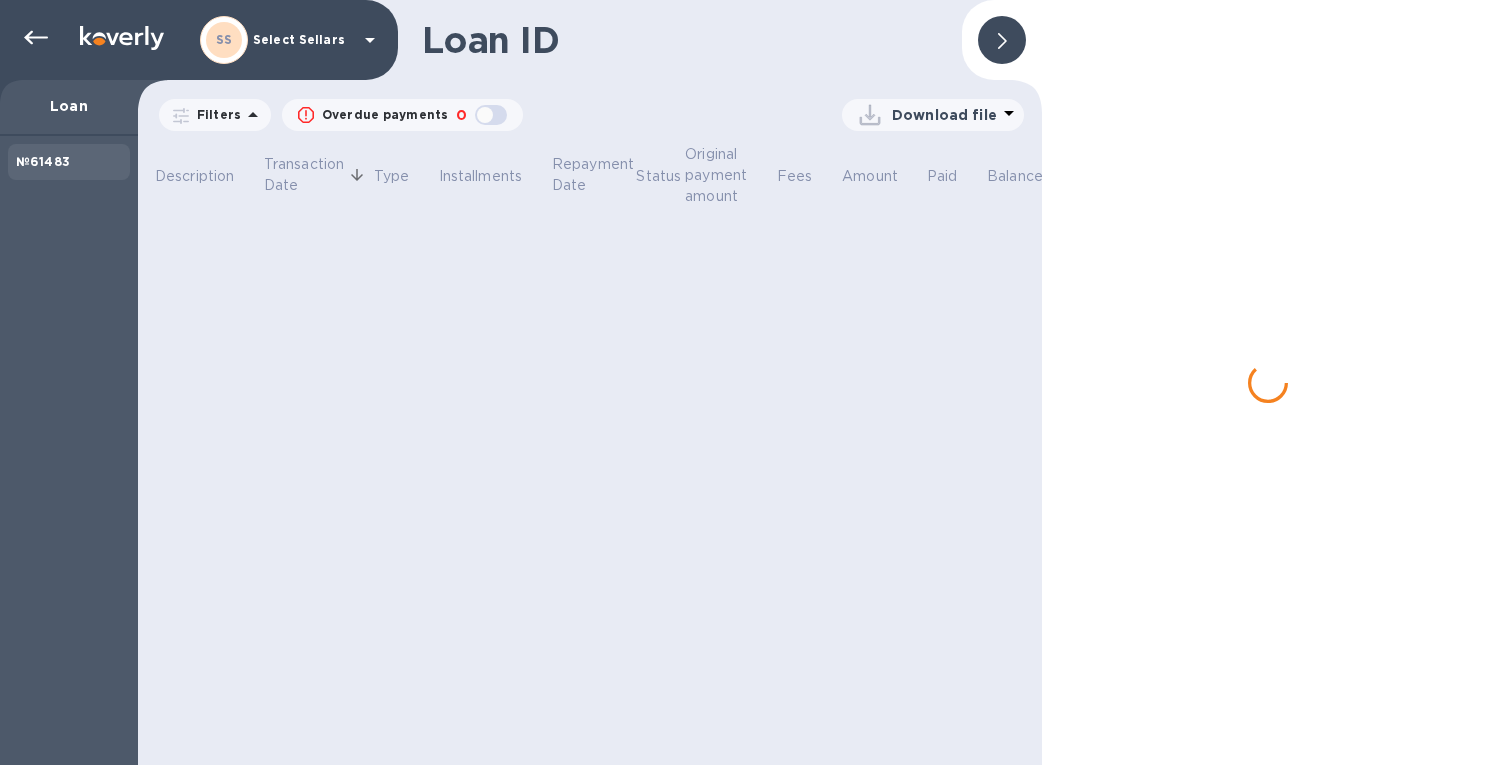scroll, scrollTop: 0, scrollLeft: 70, axis: horizontal 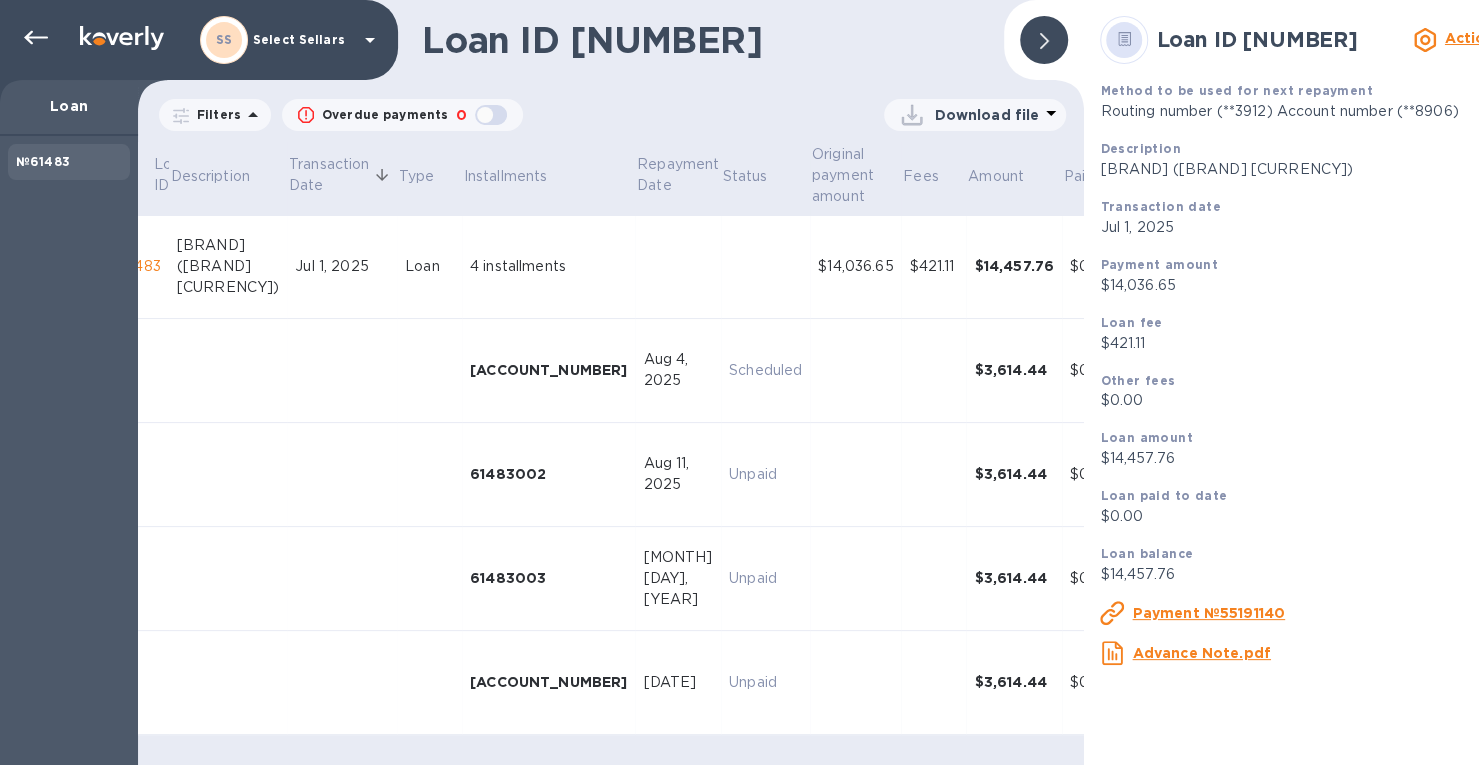 click 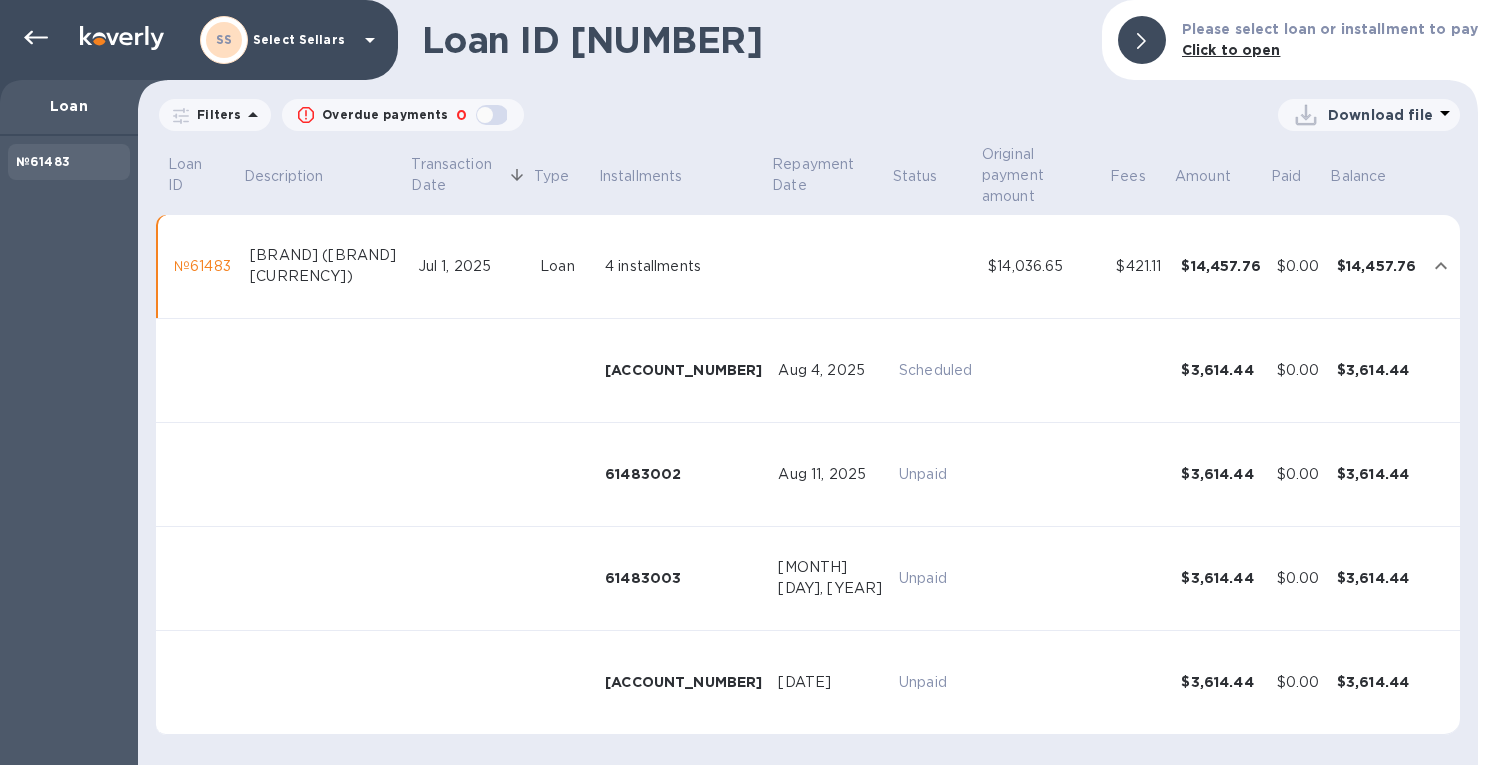 click on "№61483" at bounding box center [204, 266] 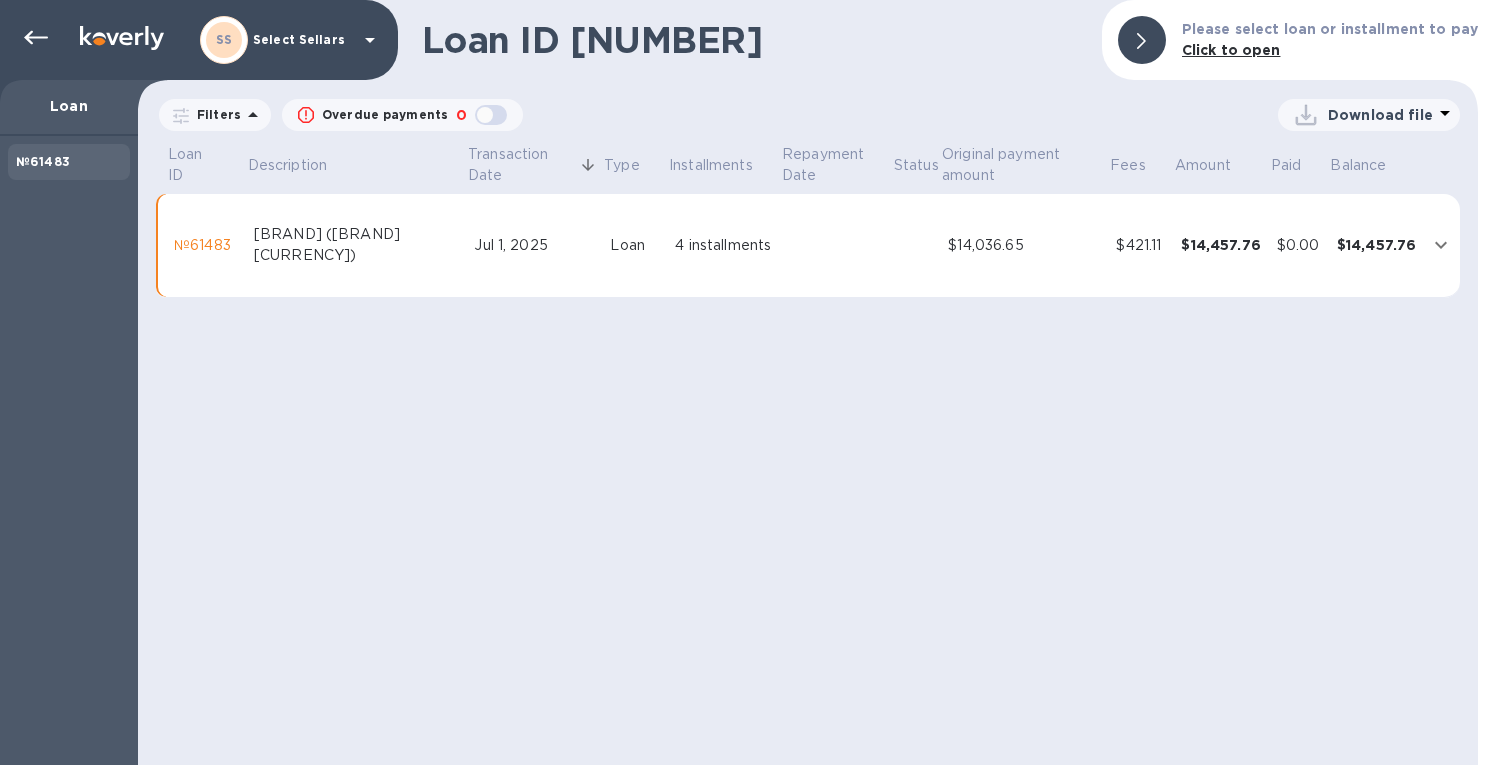 click on "$0.00" at bounding box center [1299, 246] 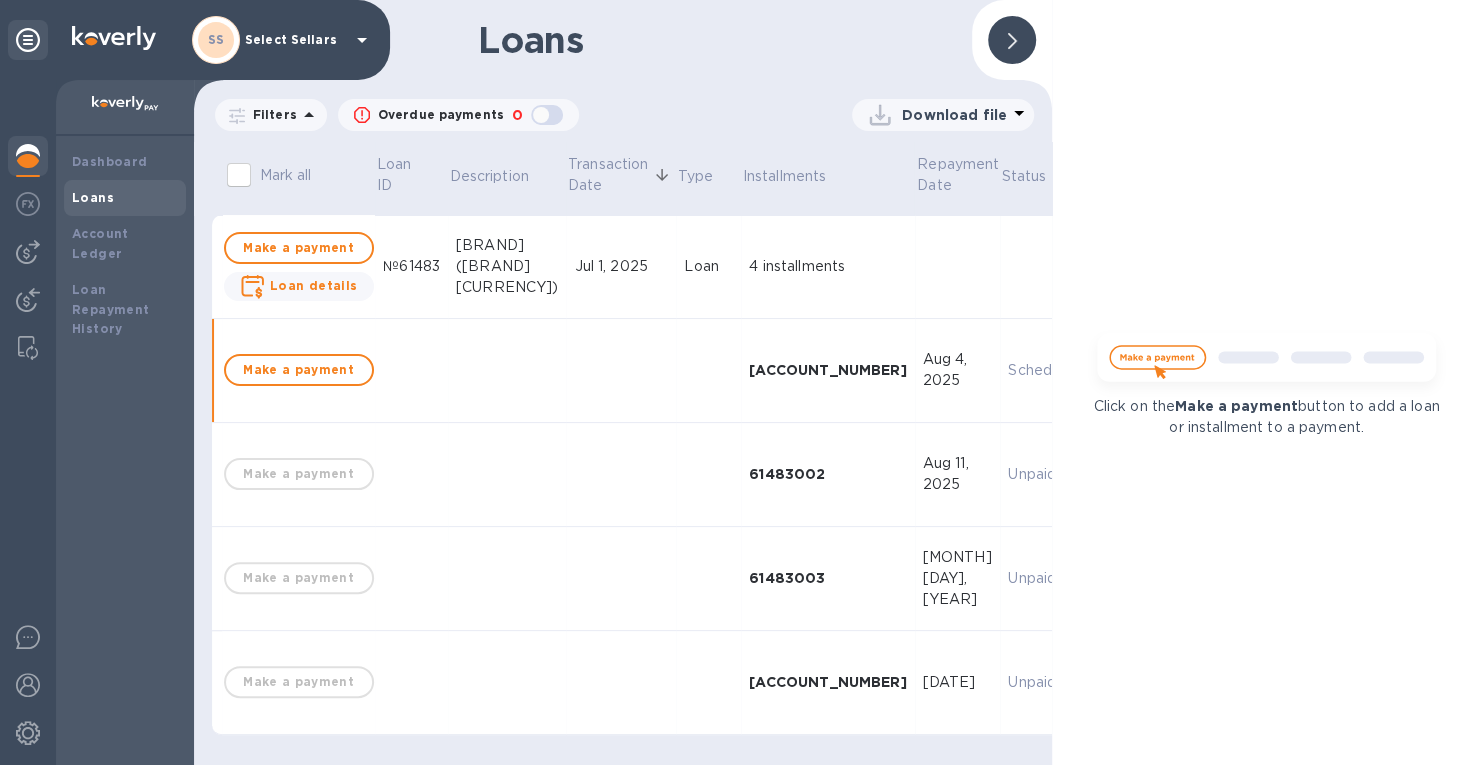 click at bounding box center [1012, 40] 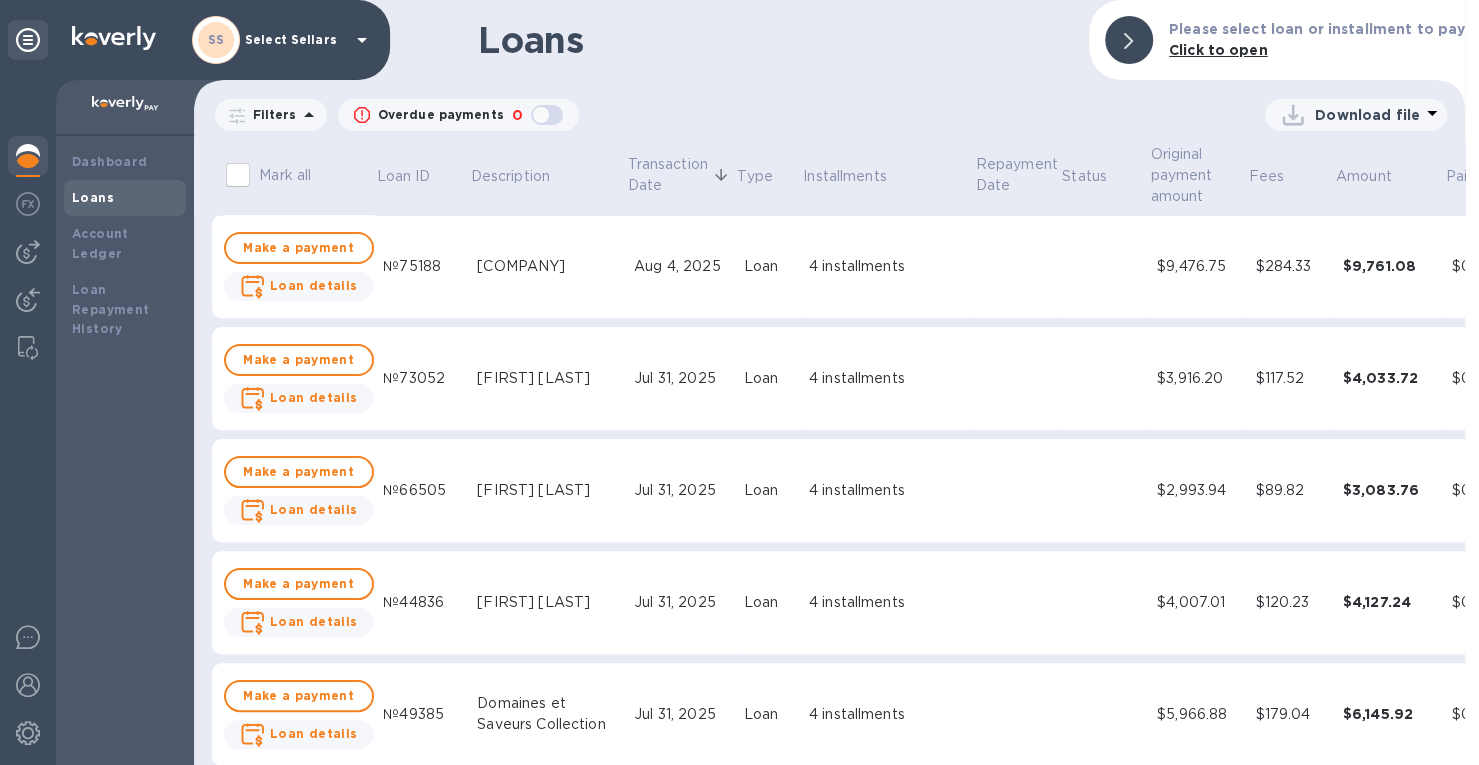 click on "Loan details" at bounding box center (314, 285) 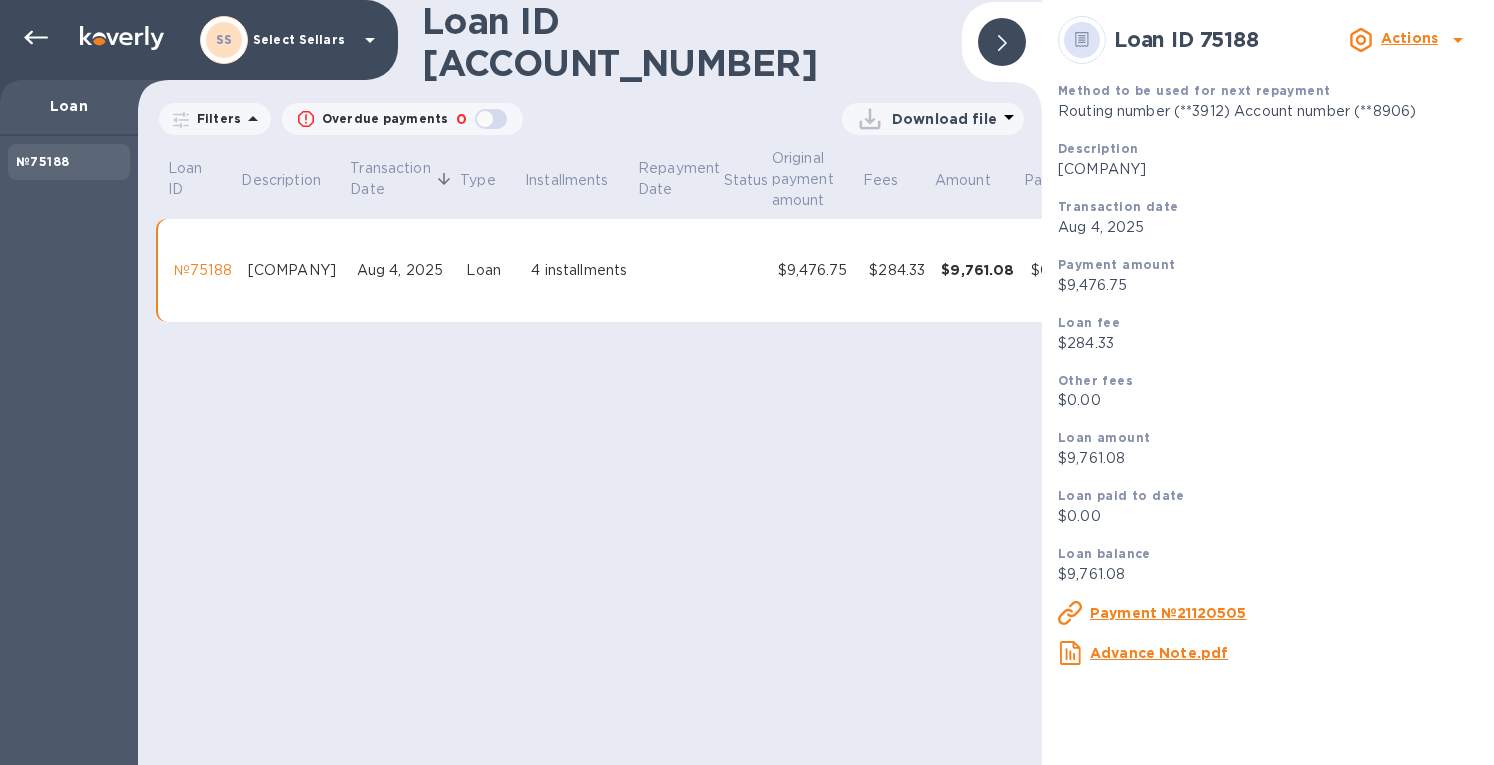 click 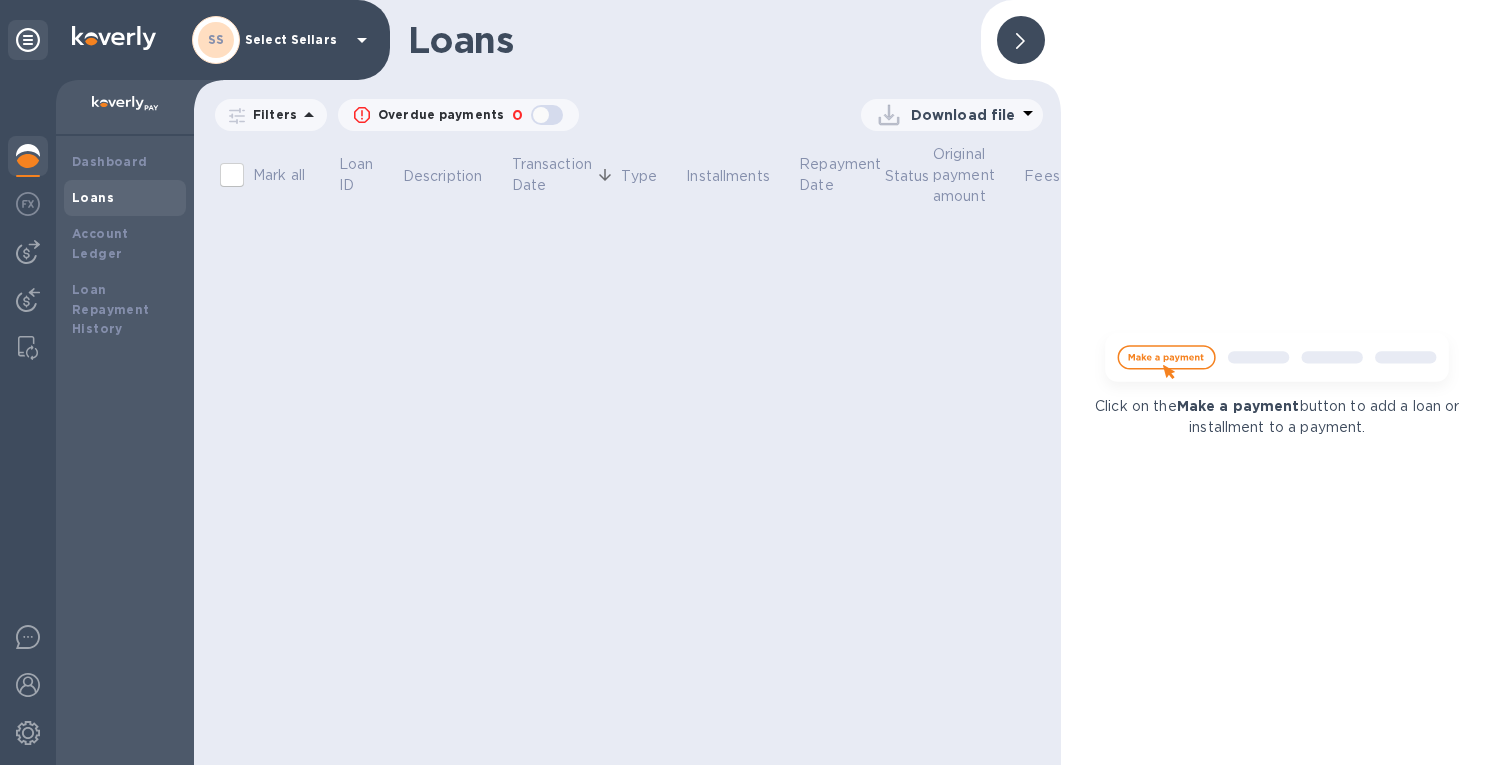 click on "Loans" at bounding box center (93, 197) 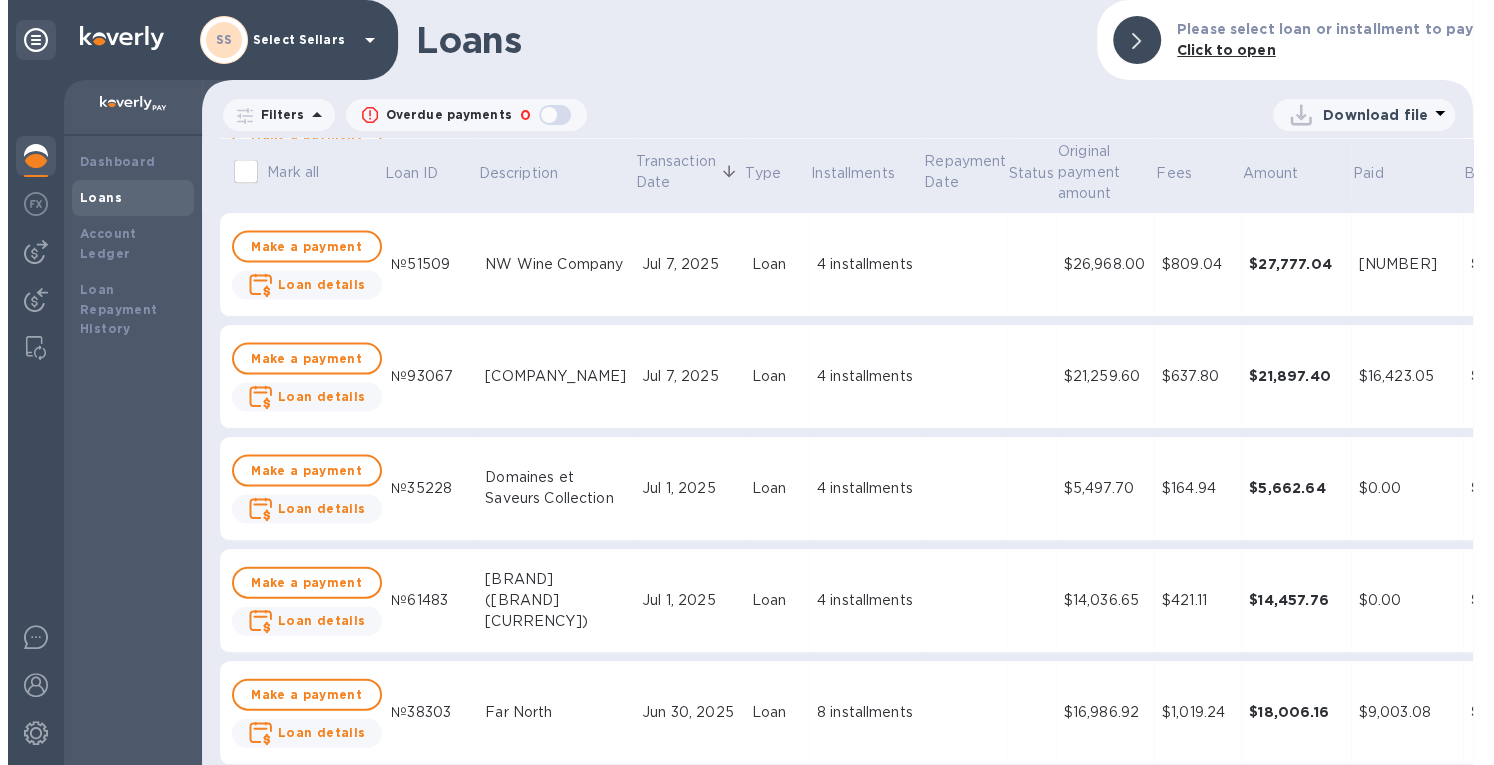scroll, scrollTop: 2400, scrollLeft: 0, axis: vertical 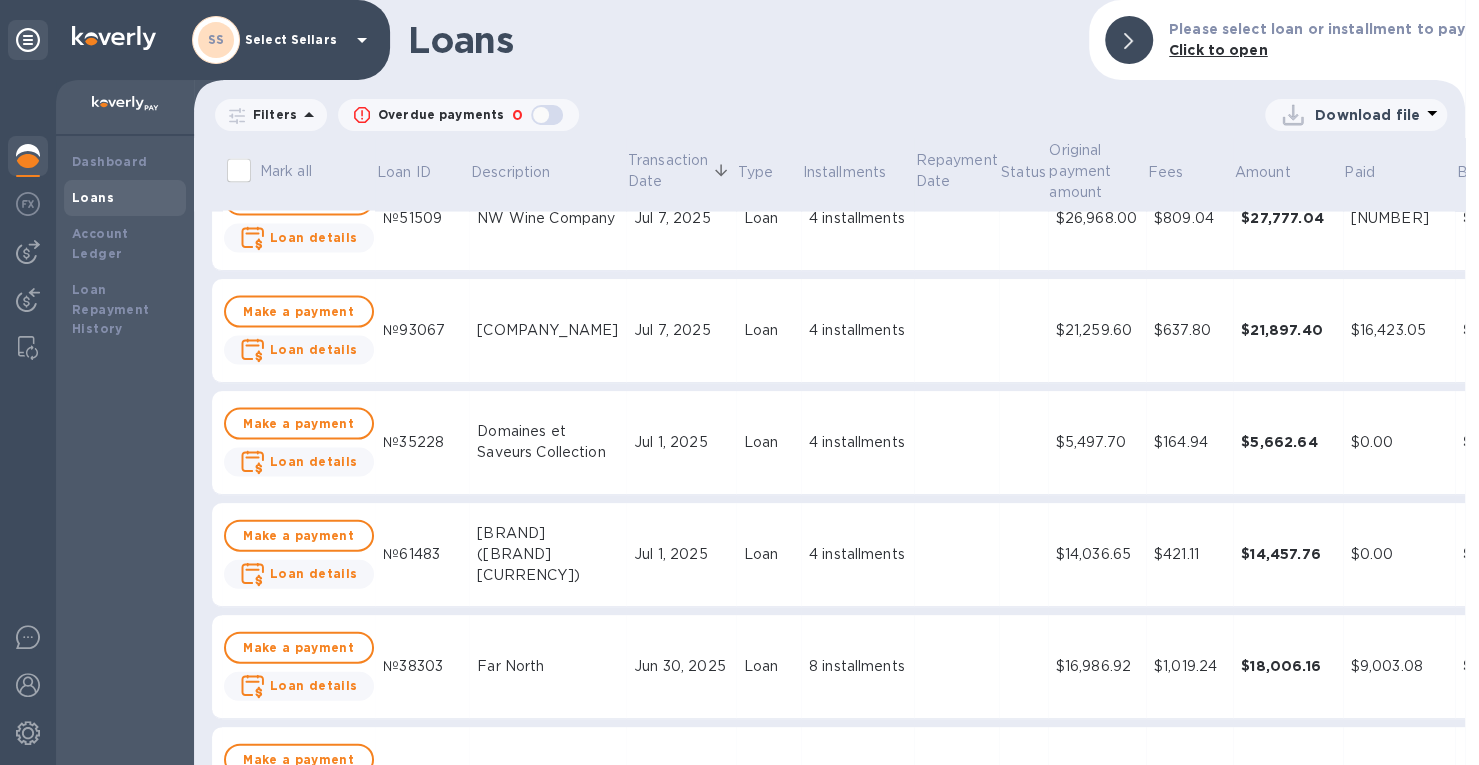 click on "4 installments" at bounding box center (857, 442) 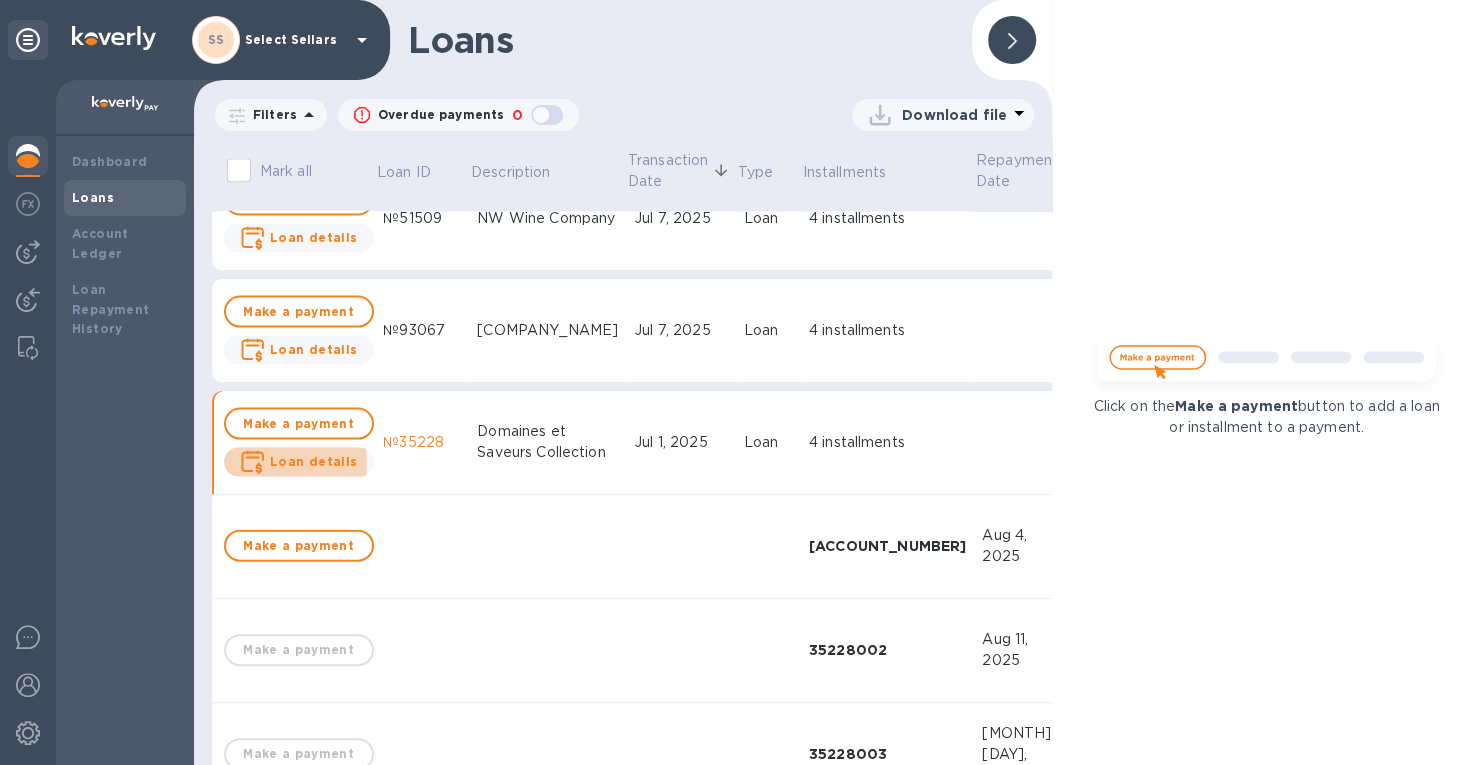 click on "Loan details" at bounding box center (314, 461) 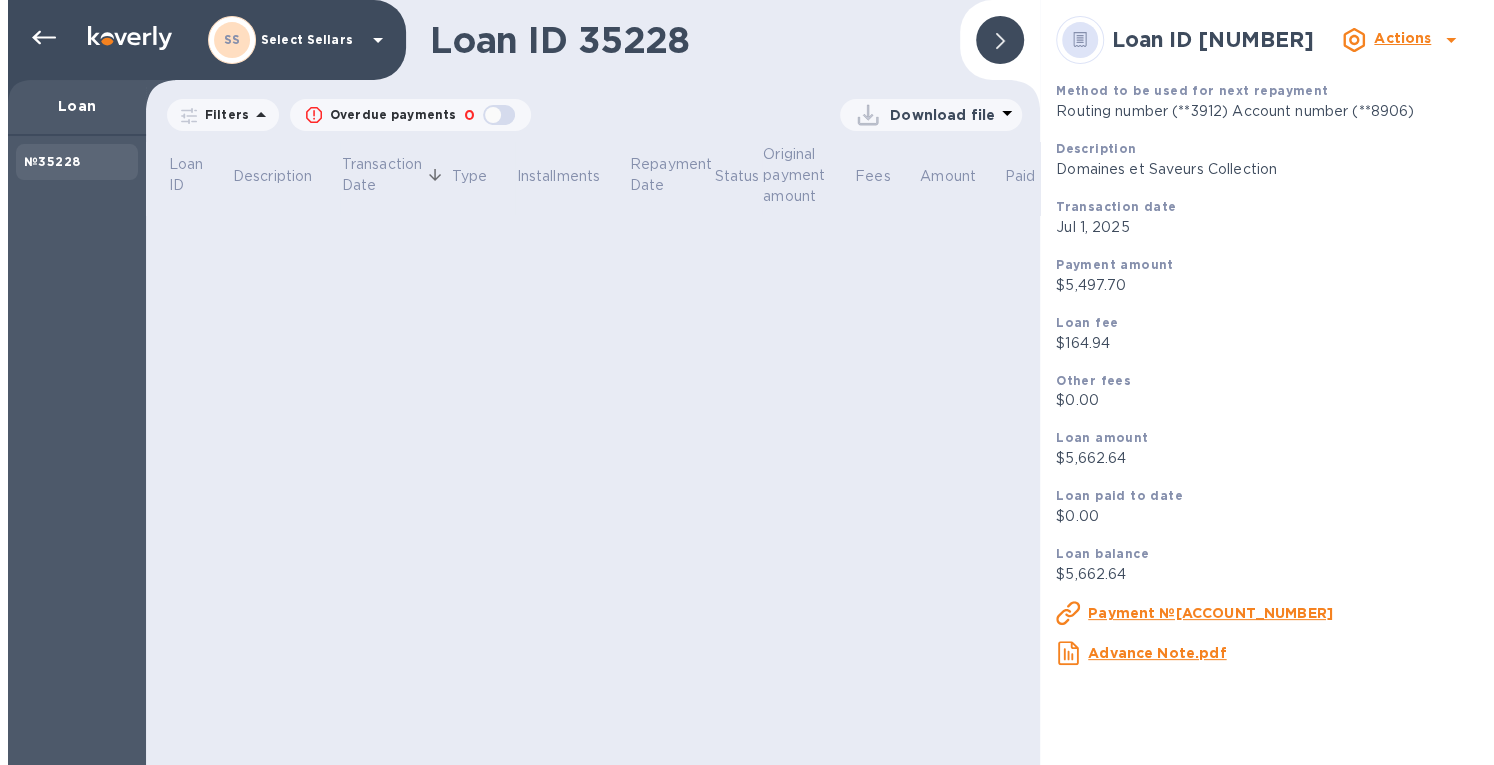 scroll, scrollTop: 0, scrollLeft: 0, axis: both 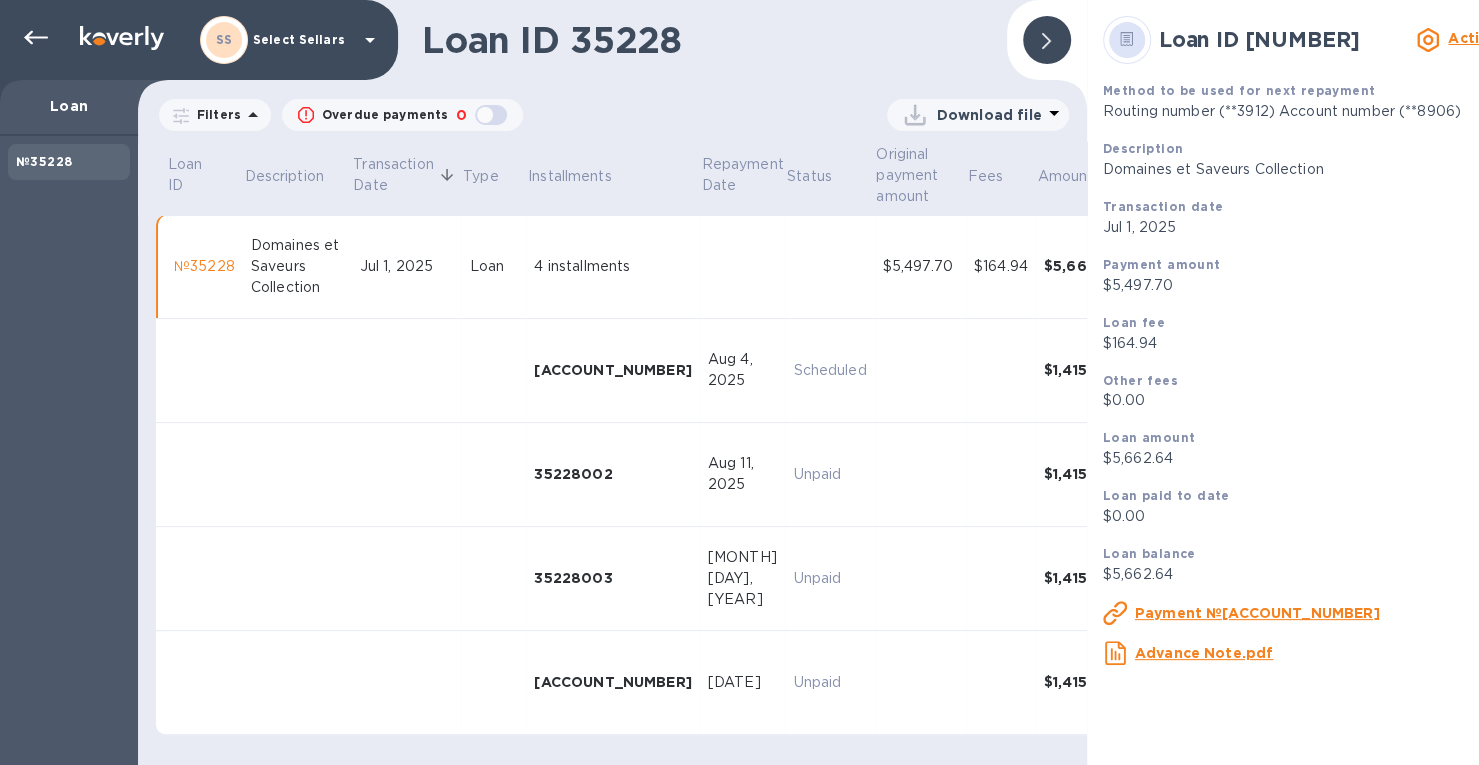 click on "Payment №[ACCOUNT_NUMBER]" at bounding box center (1257, 613) 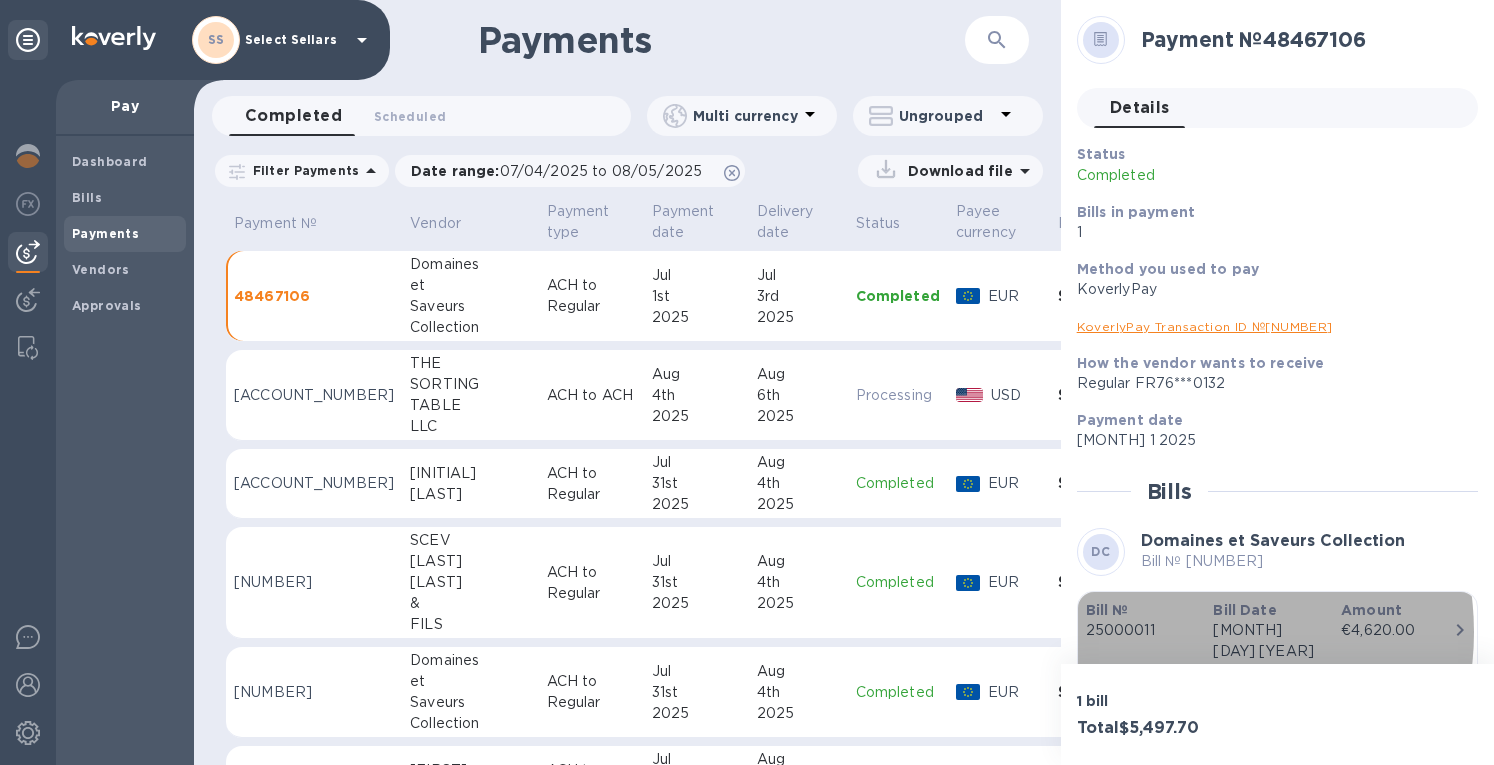 drag, startPoint x: 1178, startPoint y: 632, endPoint x: 1086, endPoint y: 631, distance: 92.00543 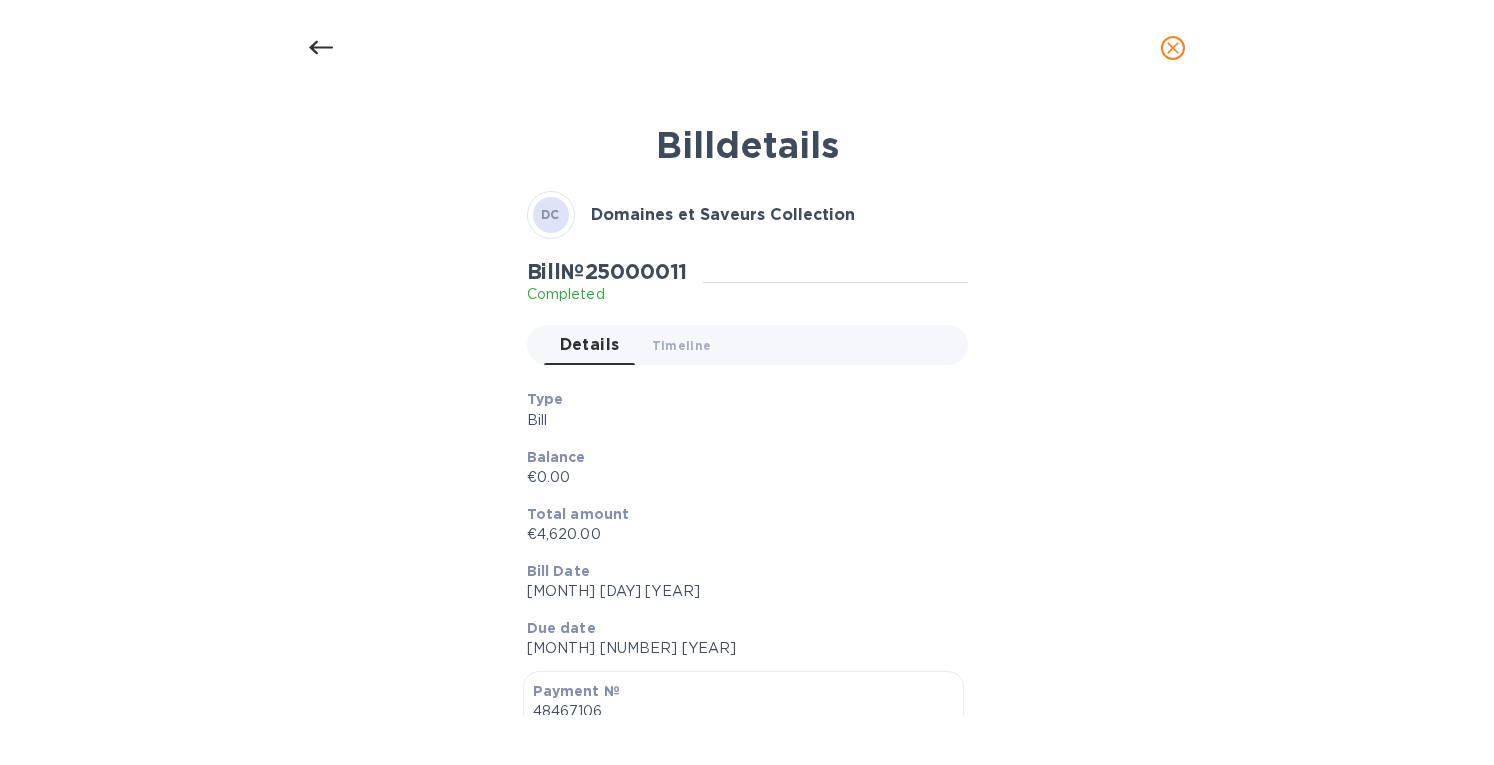 click on "Bill № [NUMBER]" at bounding box center (607, 271) 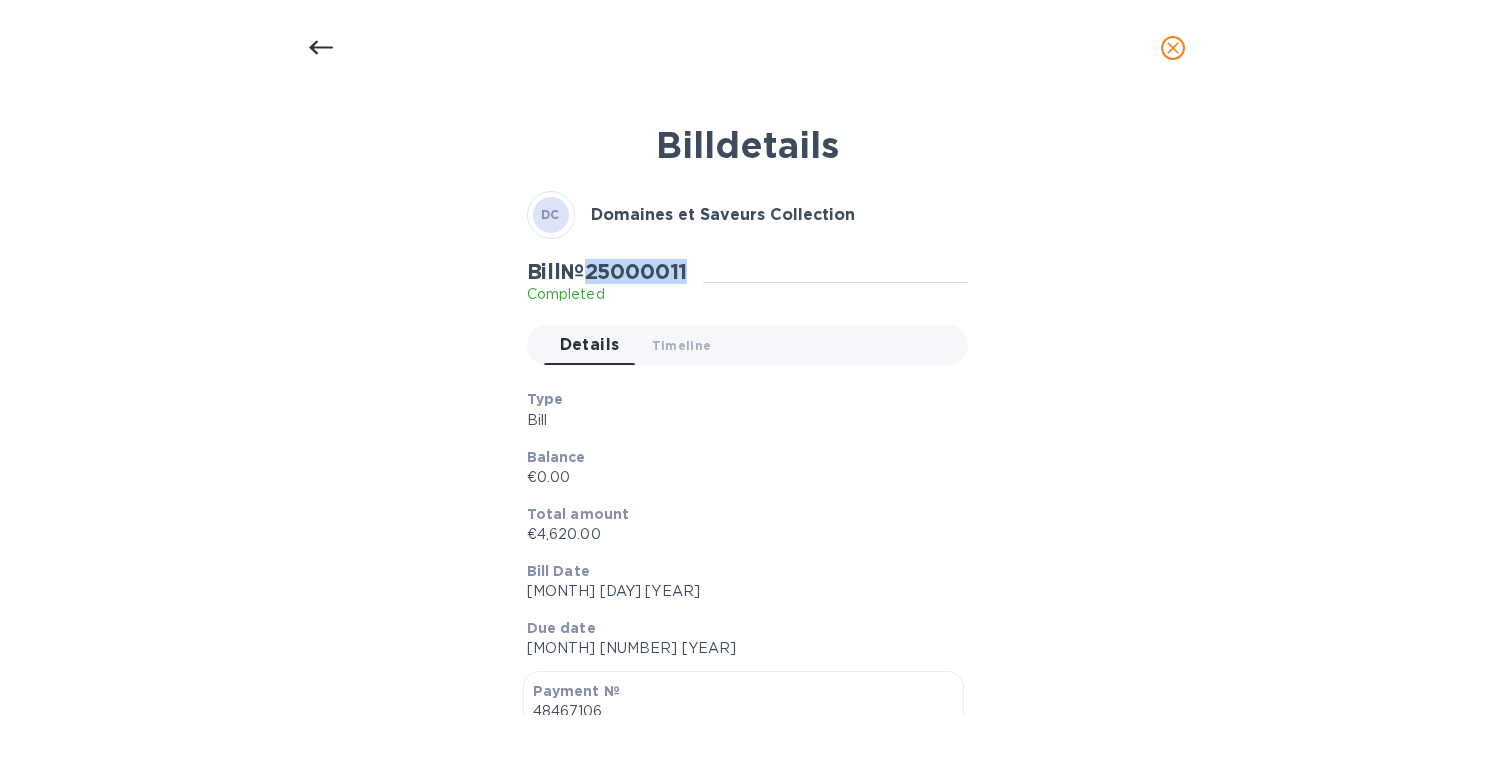 click on "Bill № [NUMBER]" at bounding box center (607, 271) 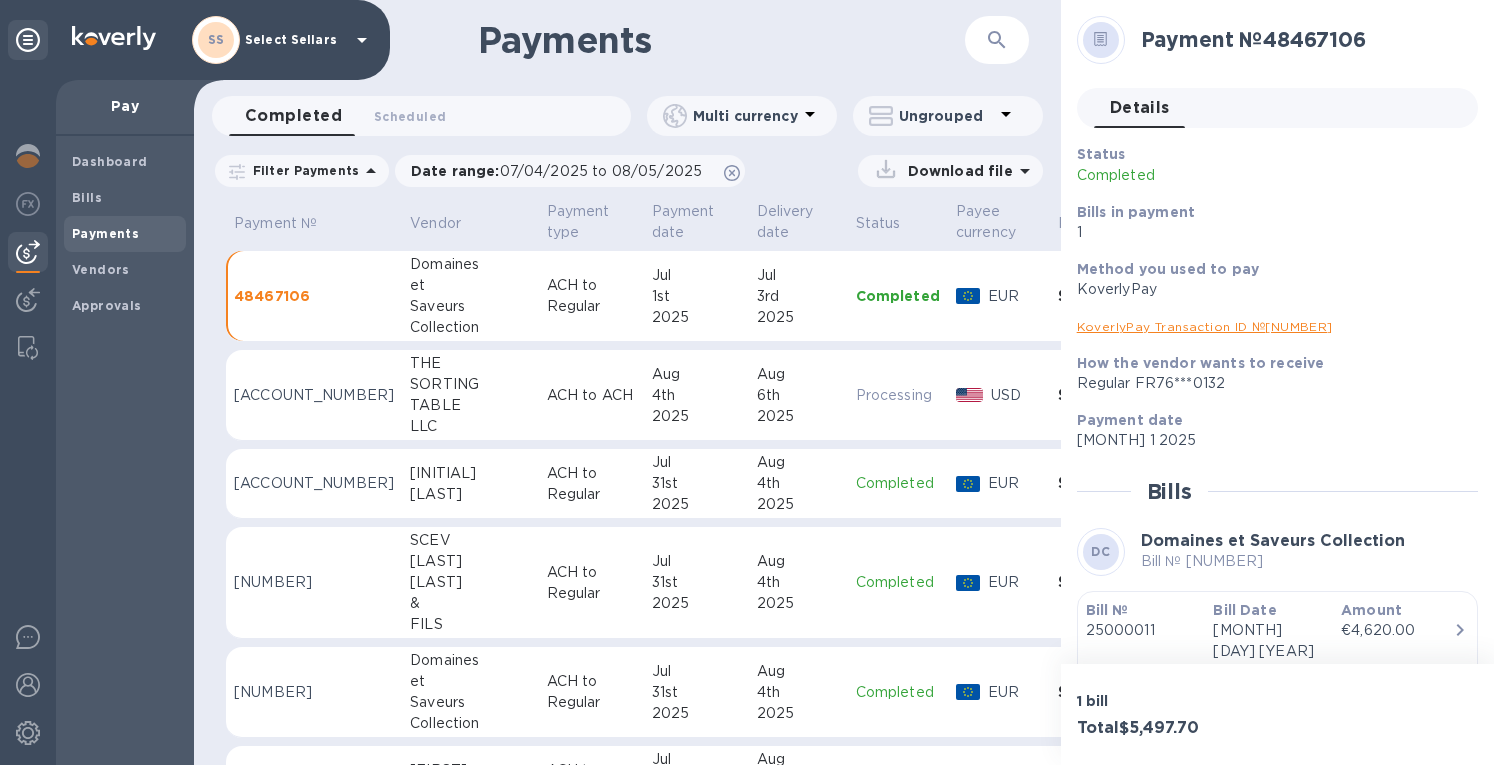 click on "KoverlyPay Transaction ID № [NUMBER]" at bounding box center [1205, 326] 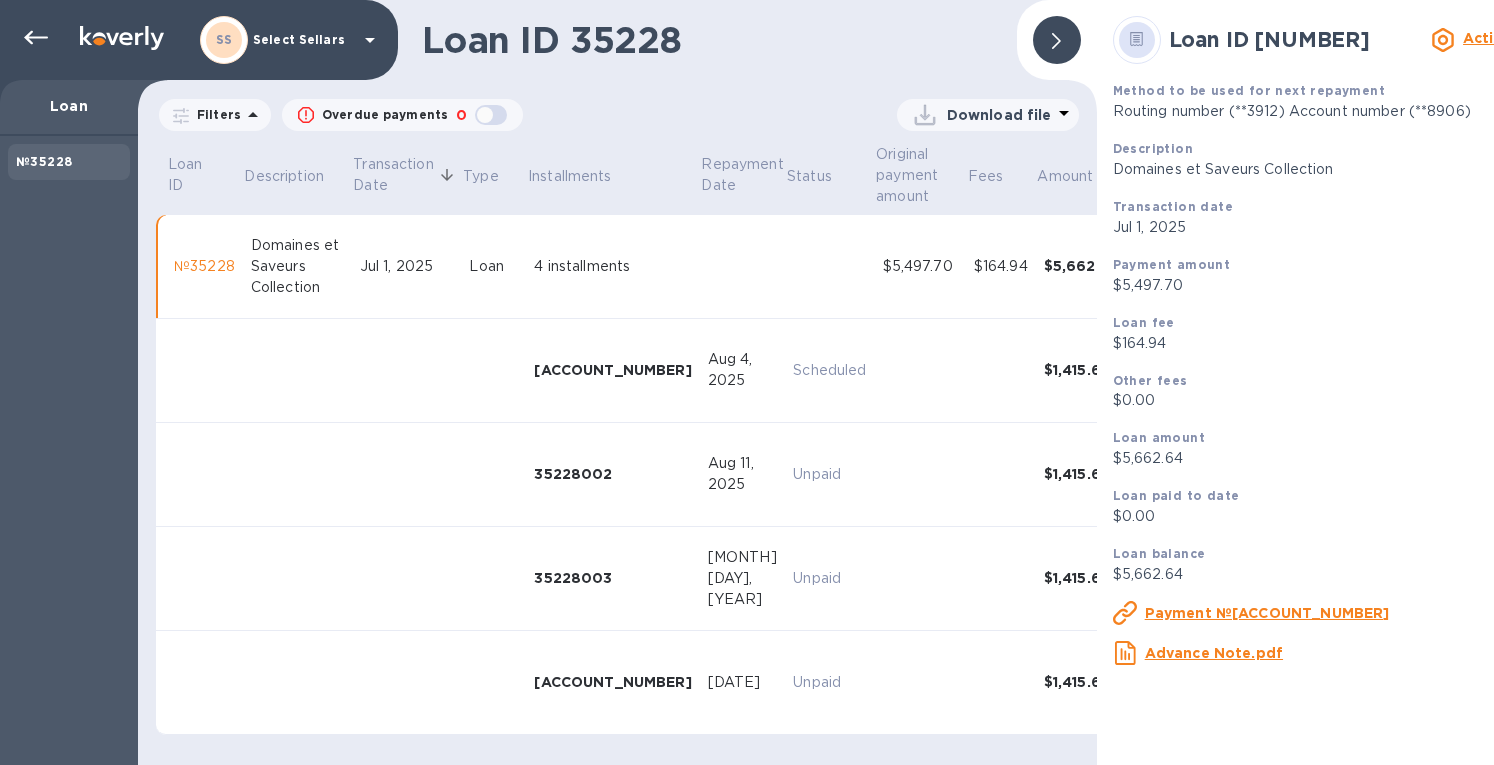 click at bounding box center [36, 38] 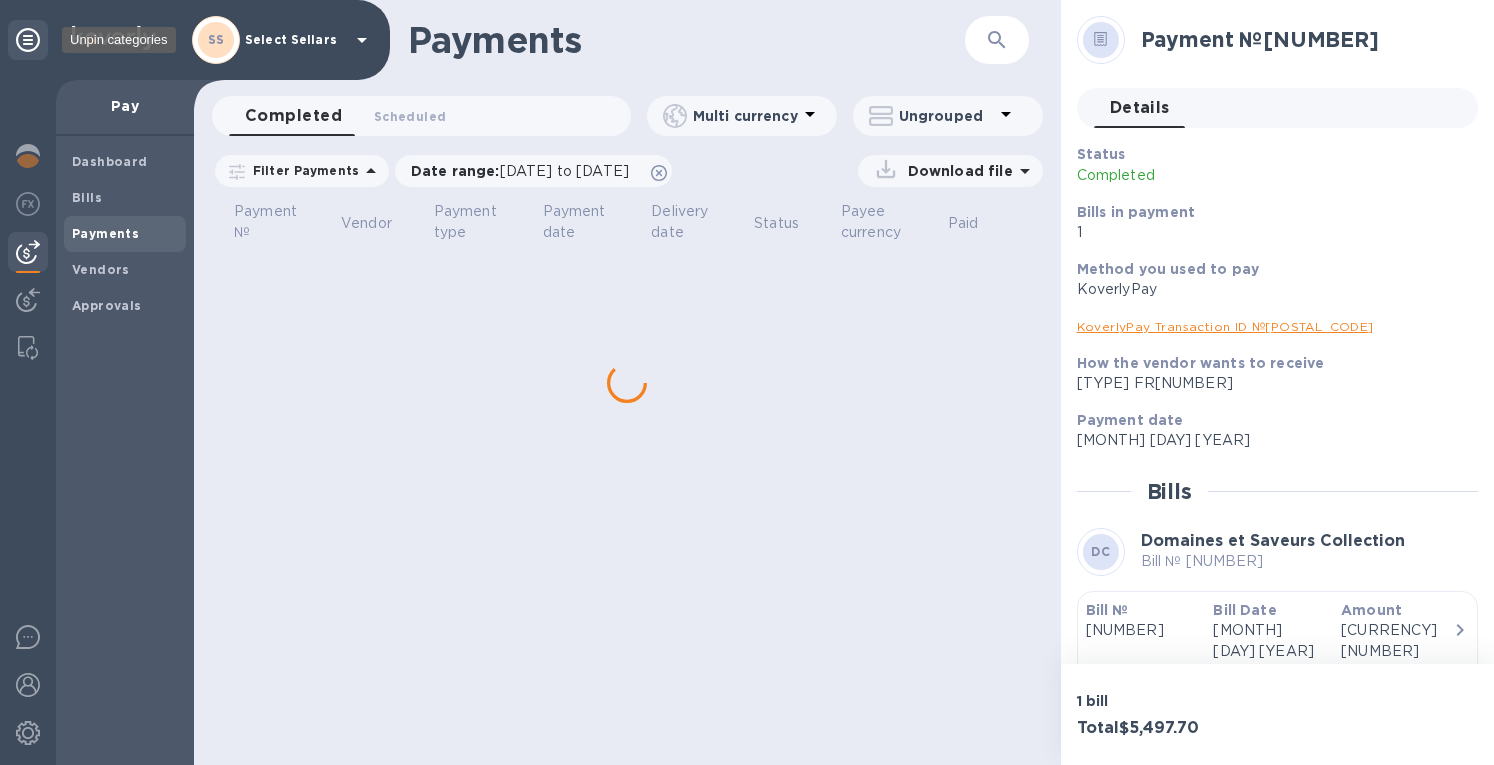 scroll, scrollTop: 0, scrollLeft: 0, axis: both 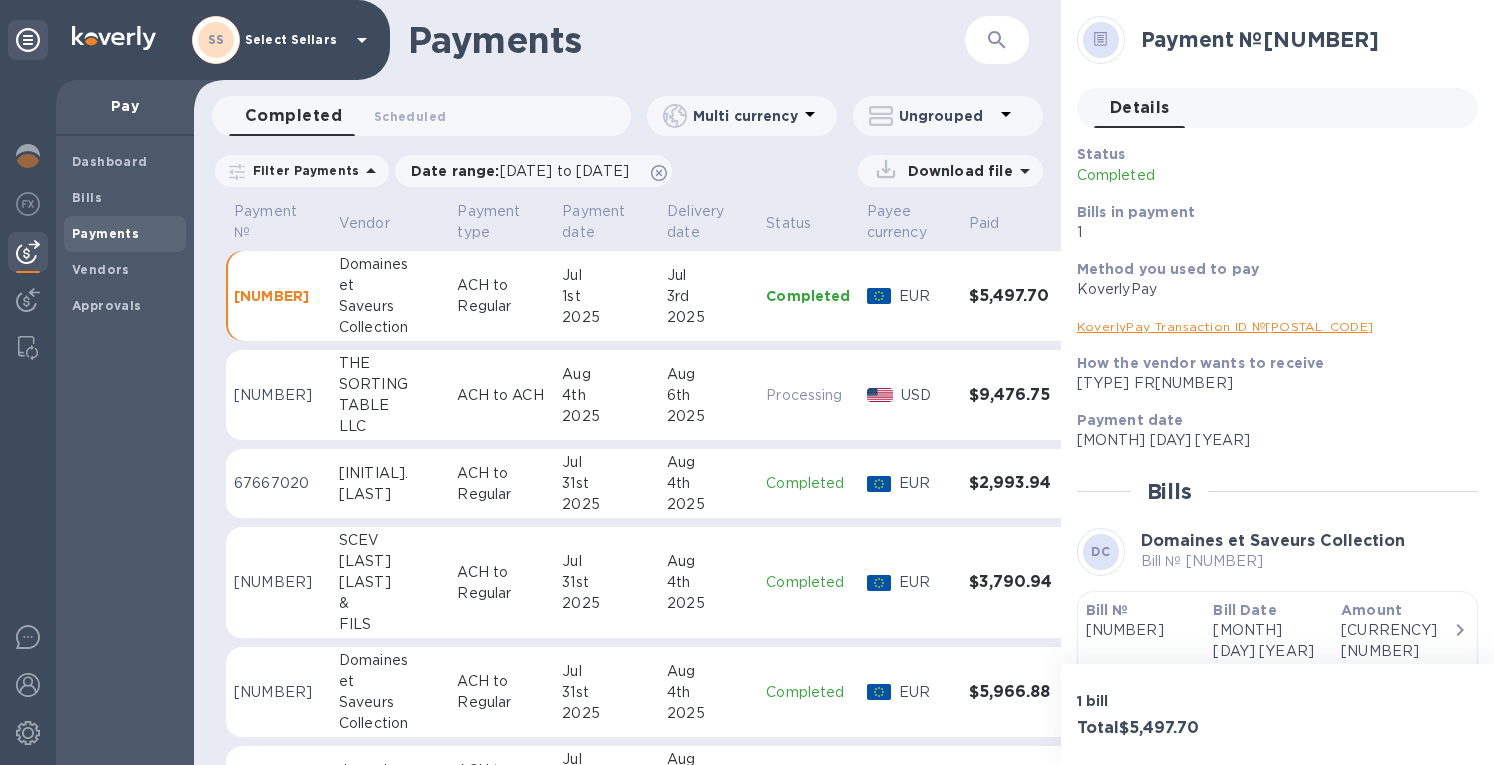 click at bounding box center (28, 156) 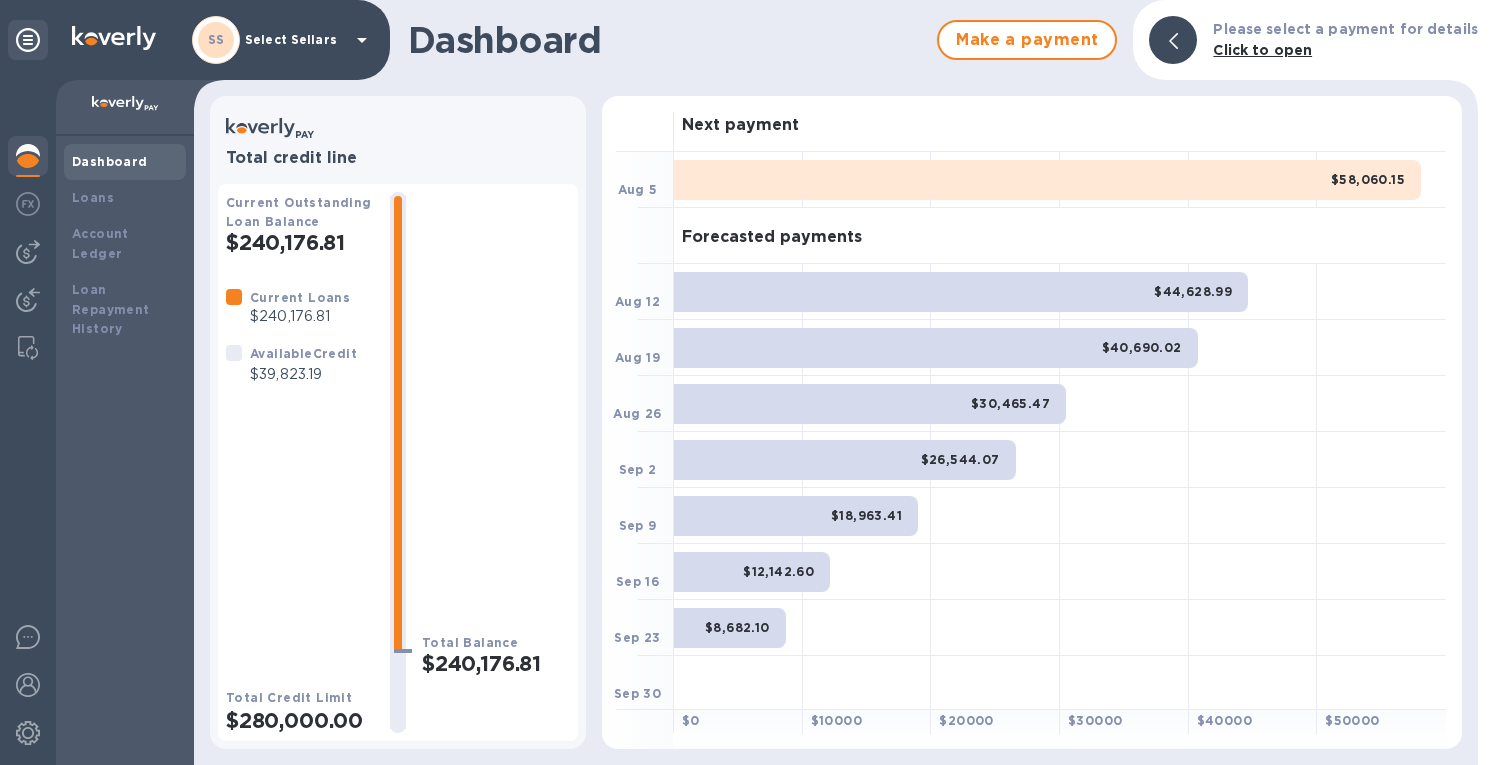 click on "Loans" at bounding box center [93, 197] 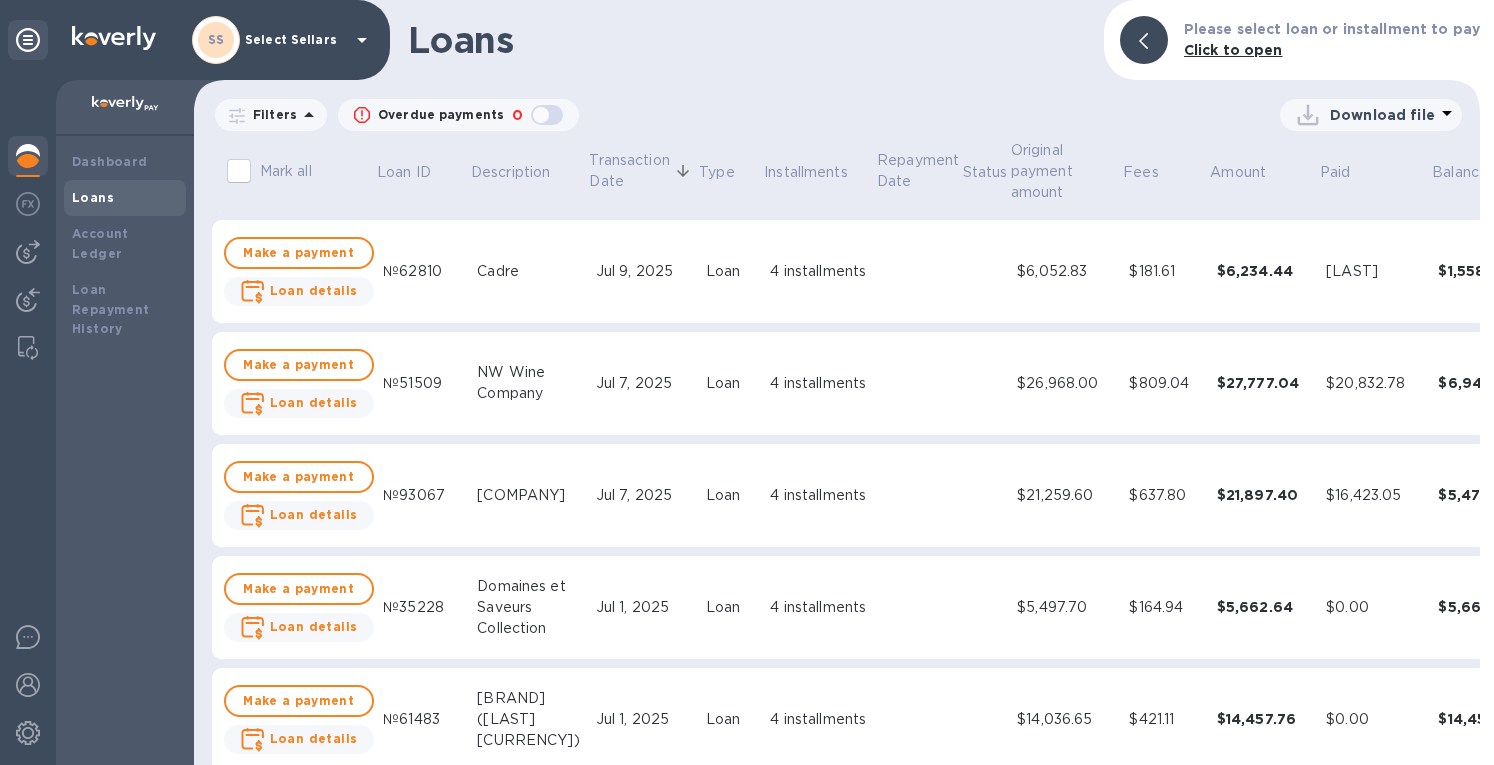 scroll, scrollTop: 2400, scrollLeft: 0, axis: vertical 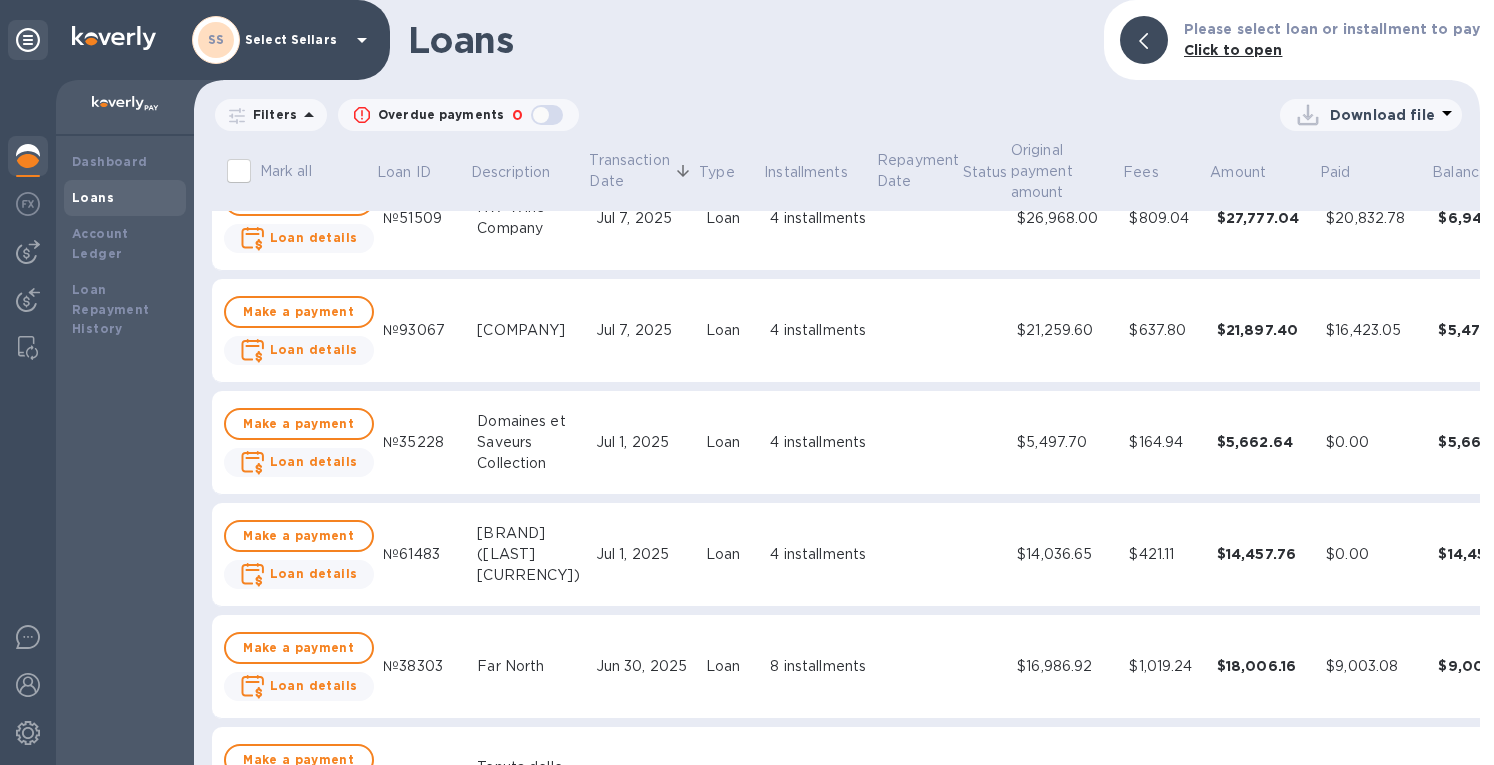 click on "Loan" at bounding box center [730, 554] 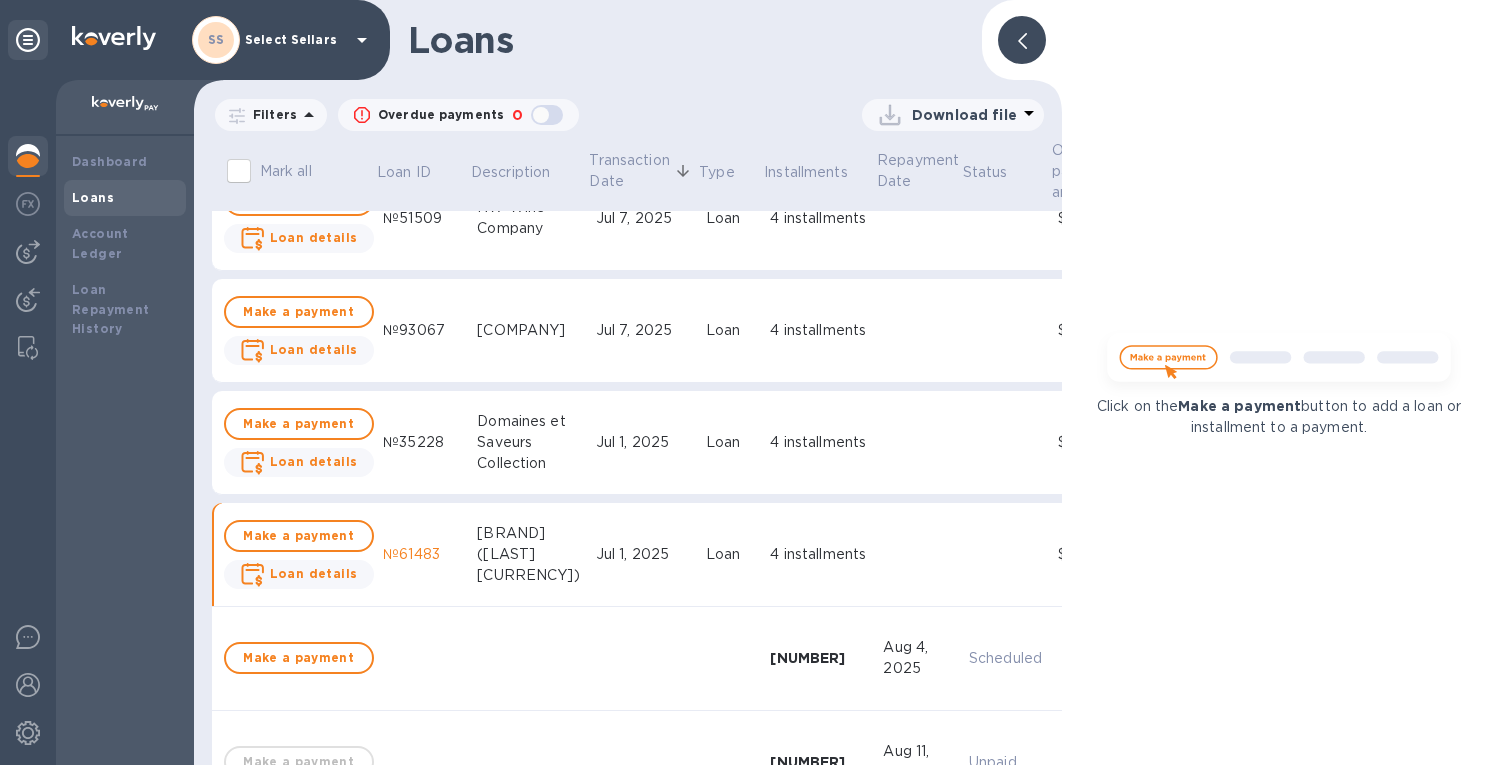 drag, startPoint x: 1034, startPoint y: 44, endPoint x: 907, endPoint y: 272, distance: 260.98468 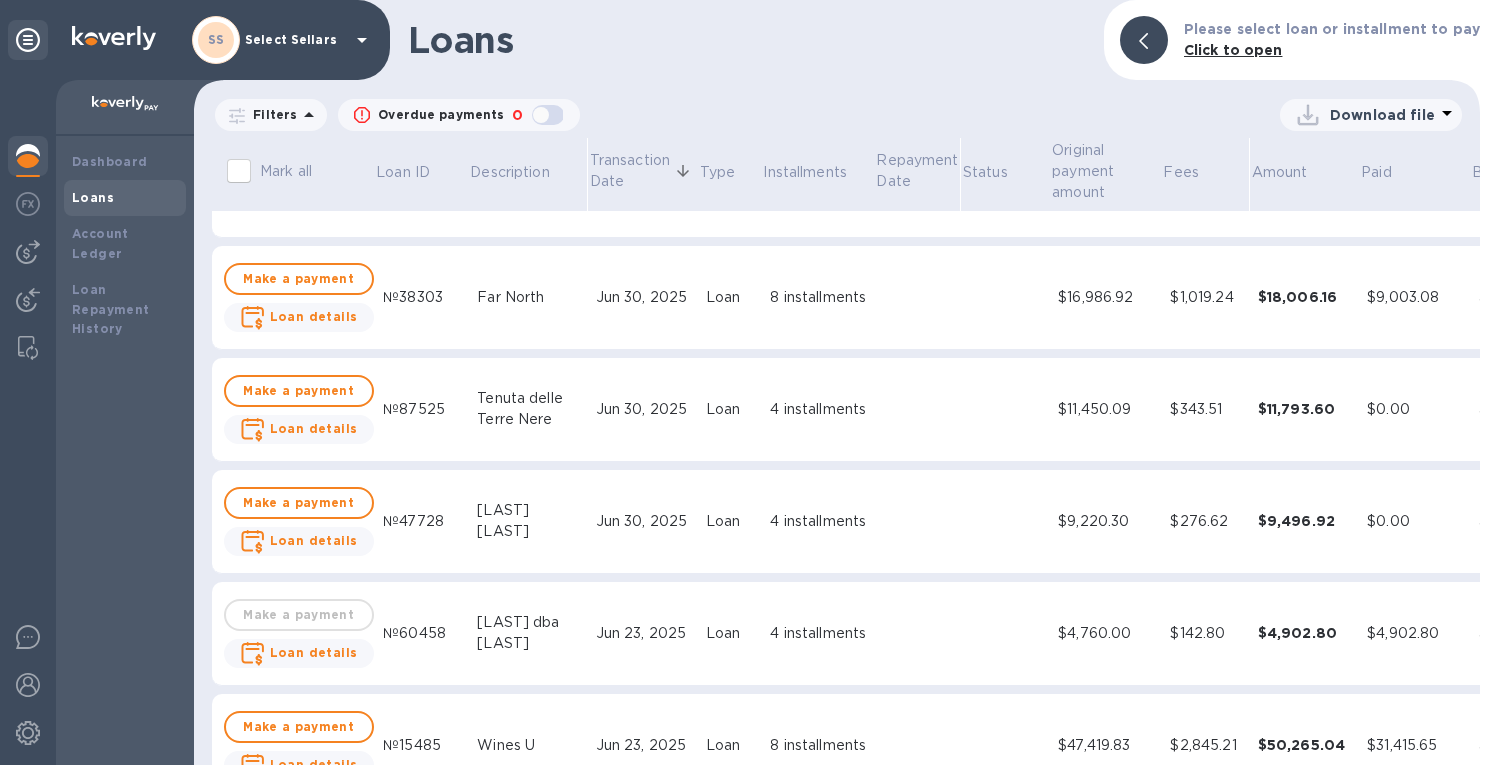 scroll, scrollTop: 3200, scrollLeft: 0, axis: vertical 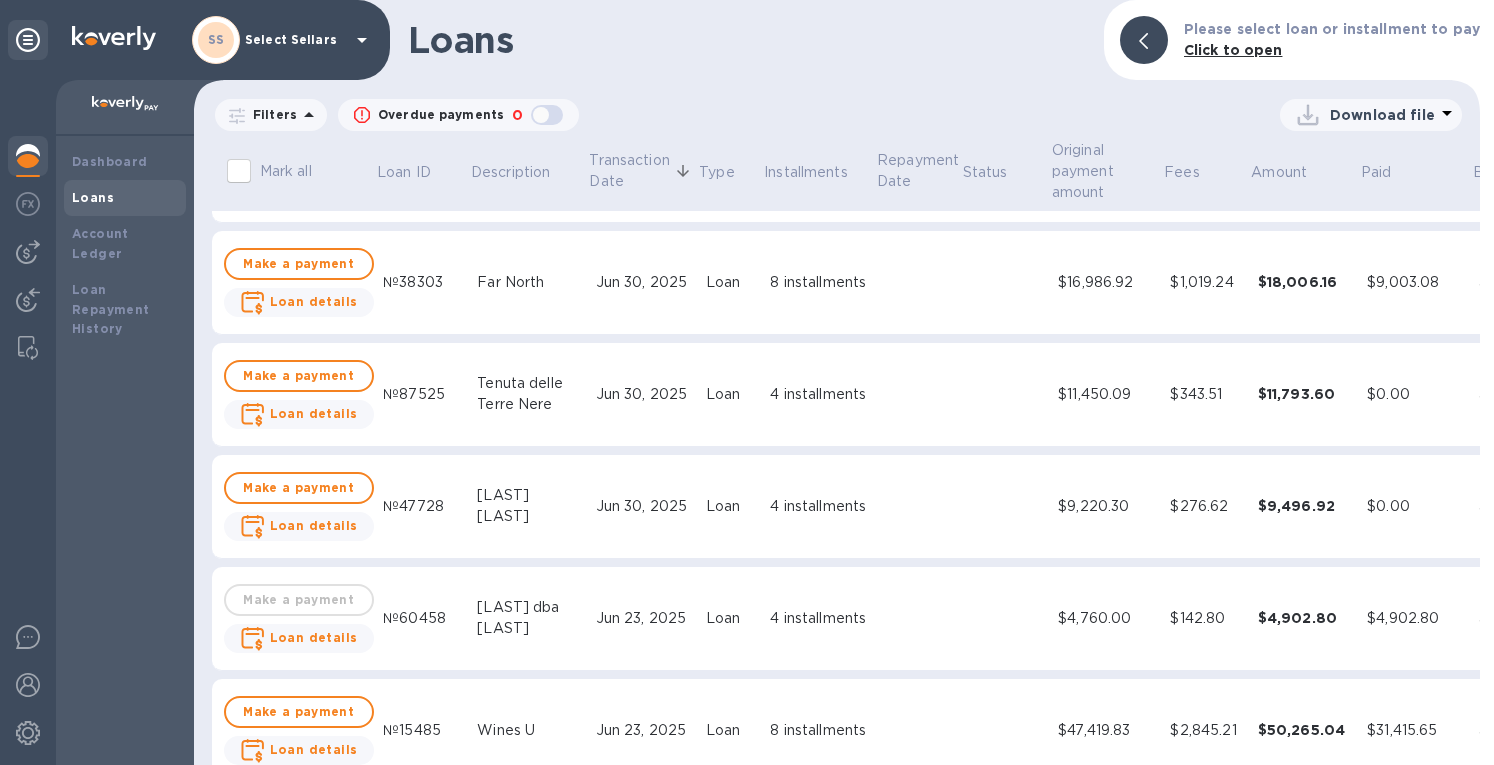 click on "Jun 30, 2025" at bounding box center (643, 394) 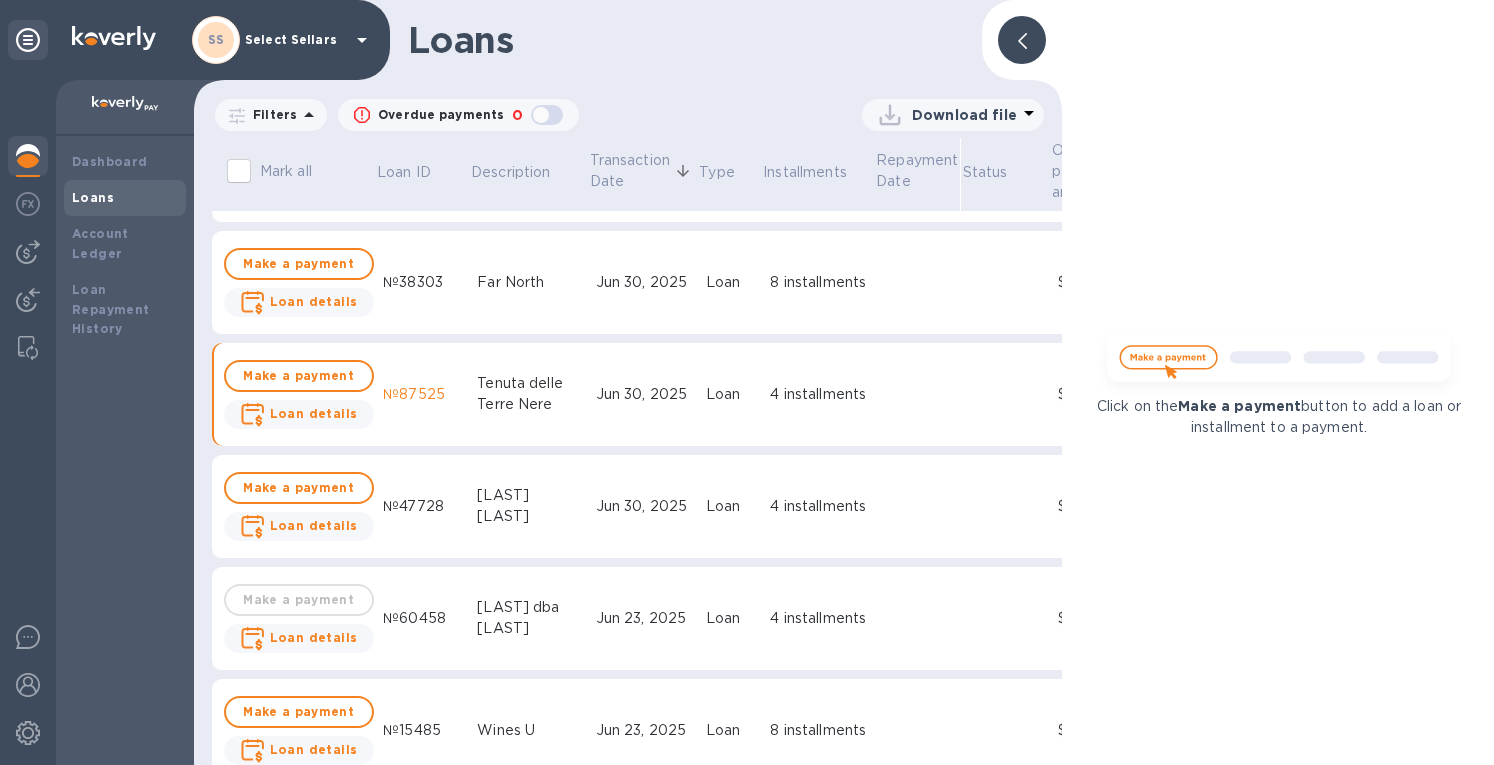 click at bounding box center (1022, 40) 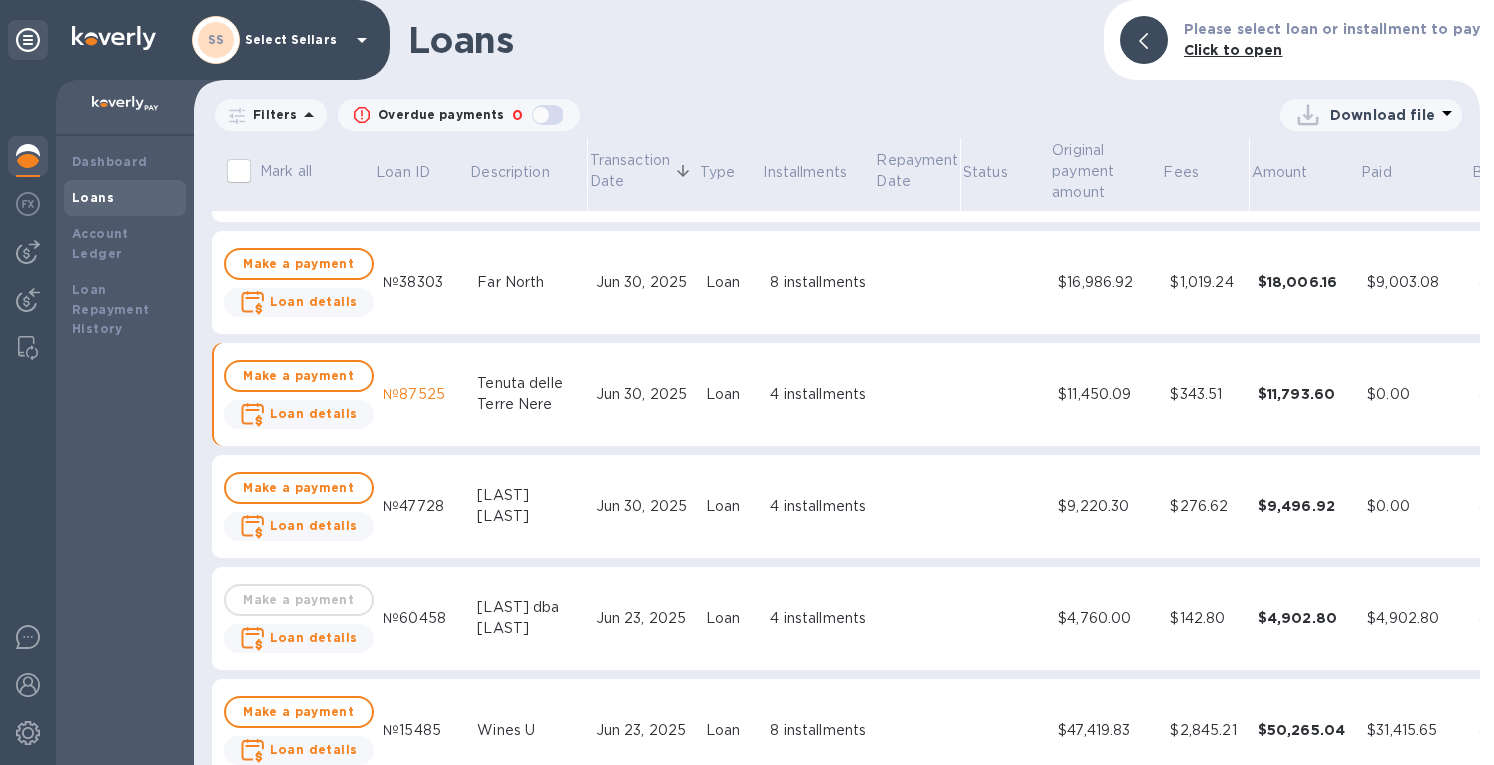 click on "Jun 30, 2025" at bounding box center (643, 395) 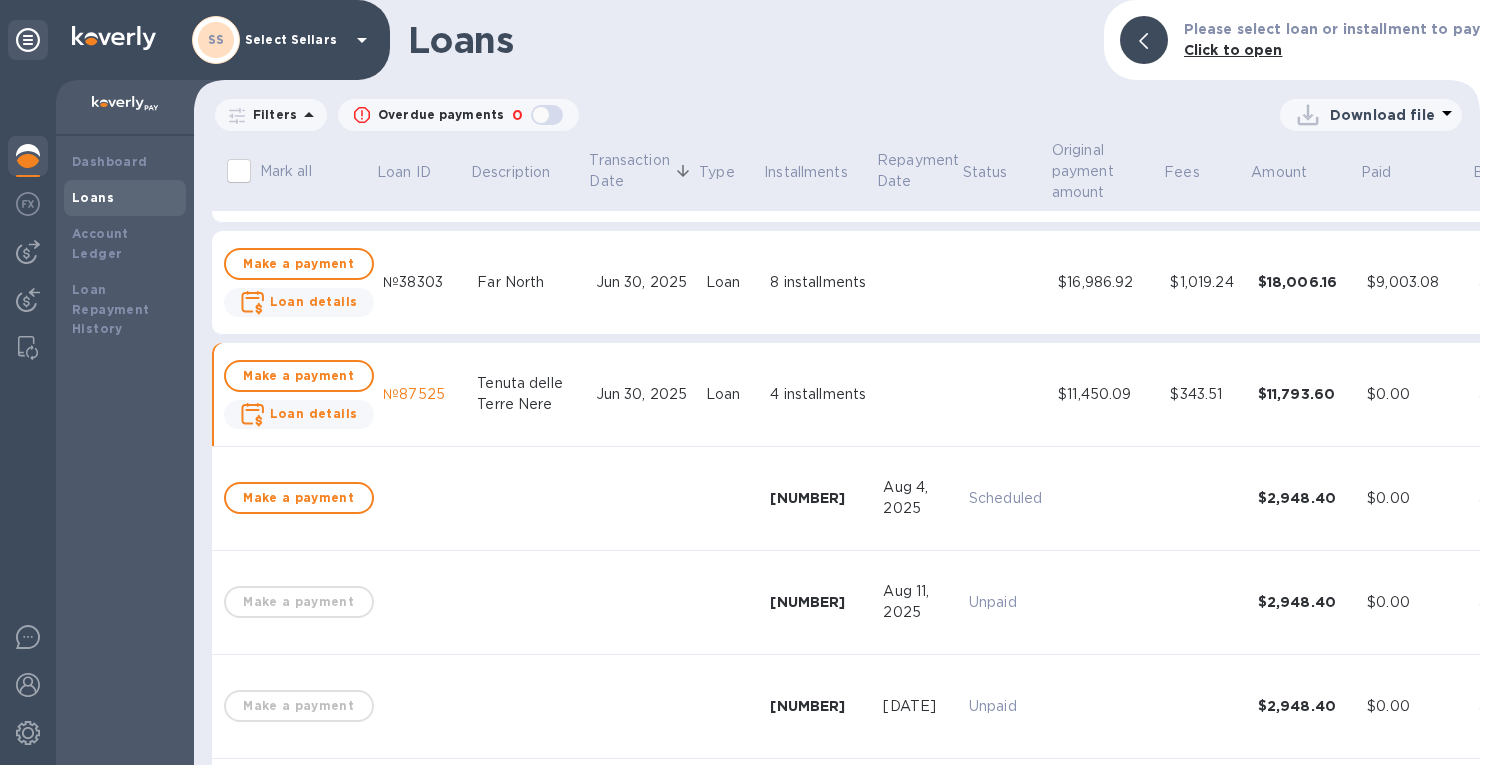 click at bounding box center [28, 158] 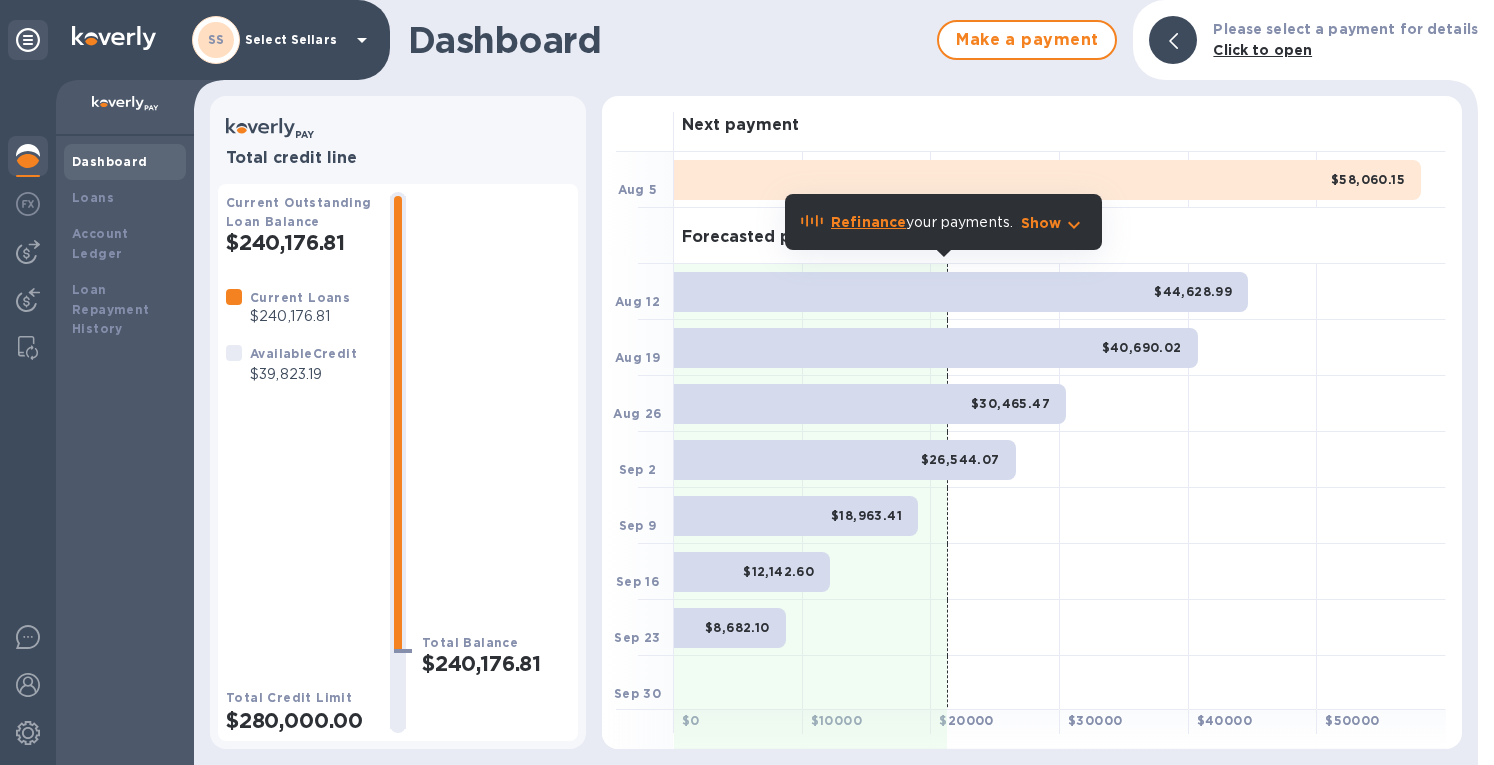 click on "$44,628.99" at bounding box center (1193, 291) 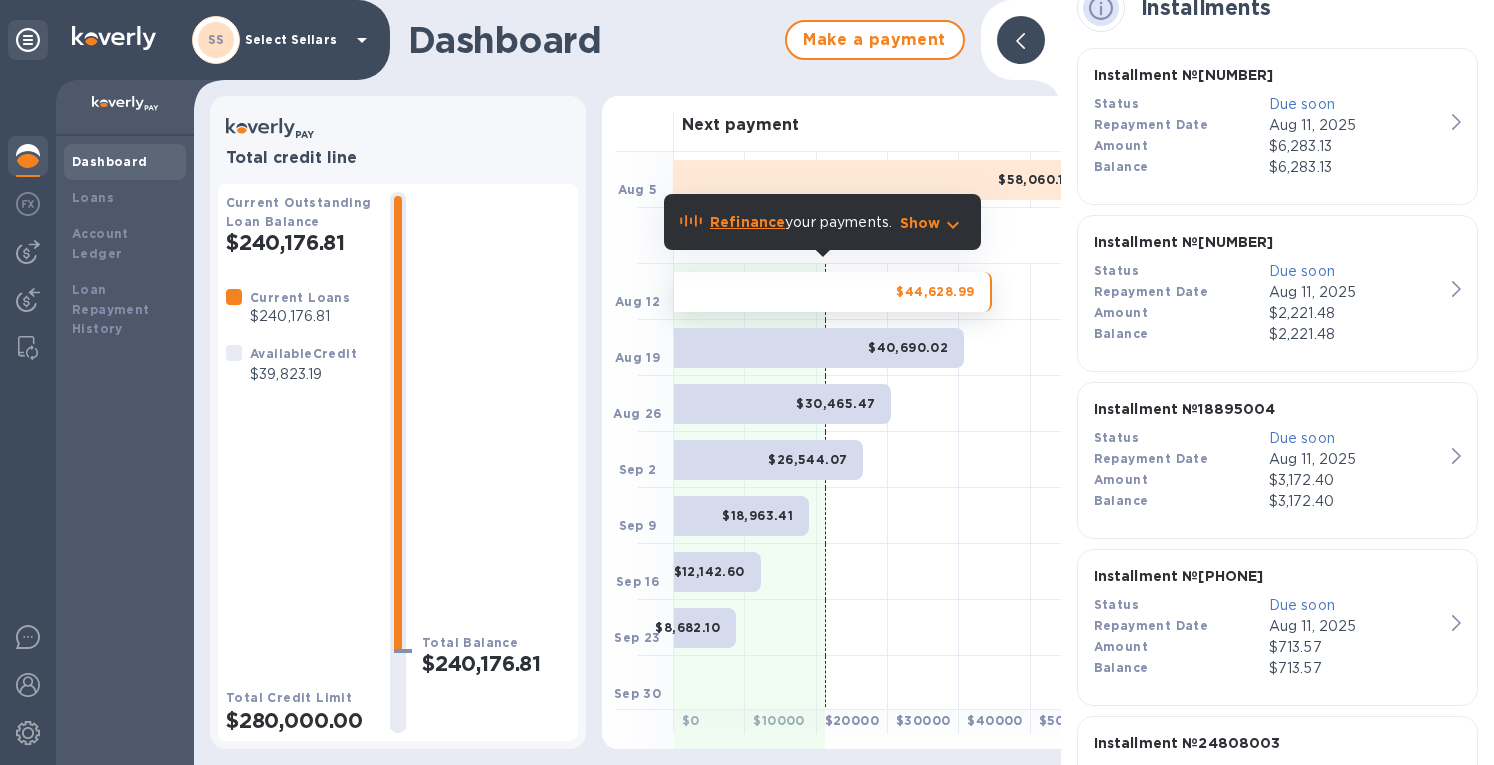 scroll, scrollTop: 0, scrollLeft: 0, axis: both 